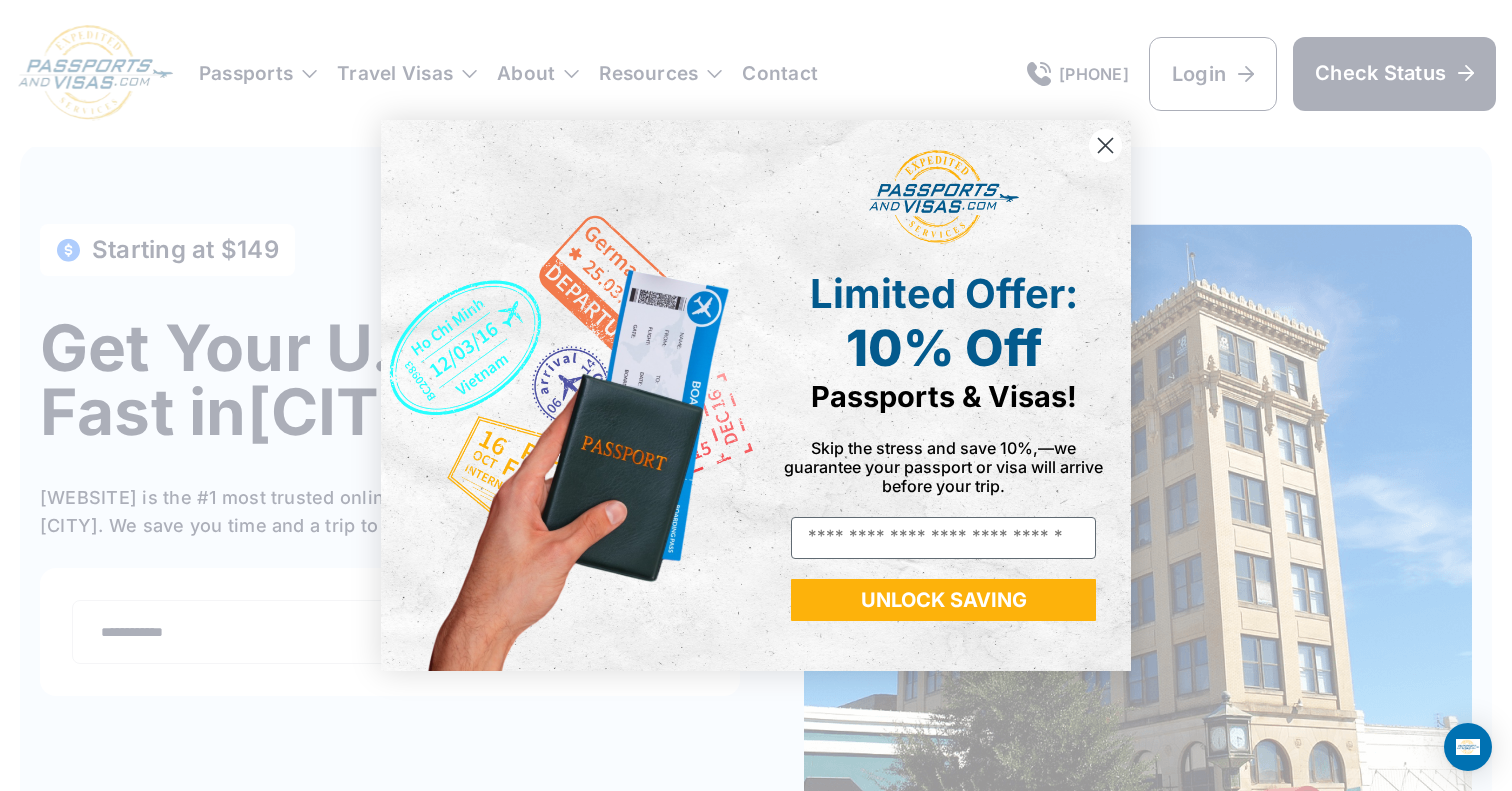 scroll, scrollTop: 0, scrollLeft: 0, axis: both 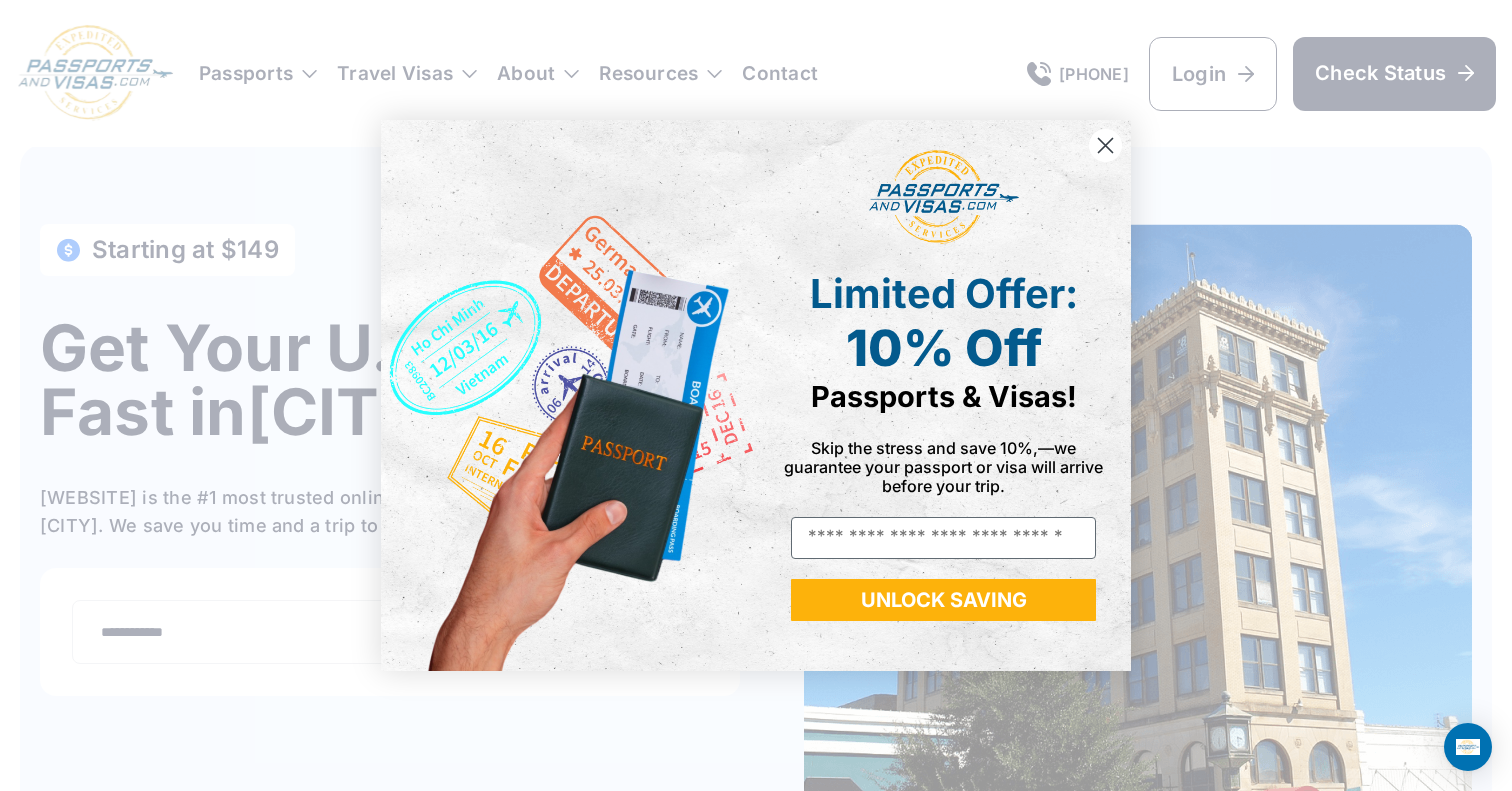 click 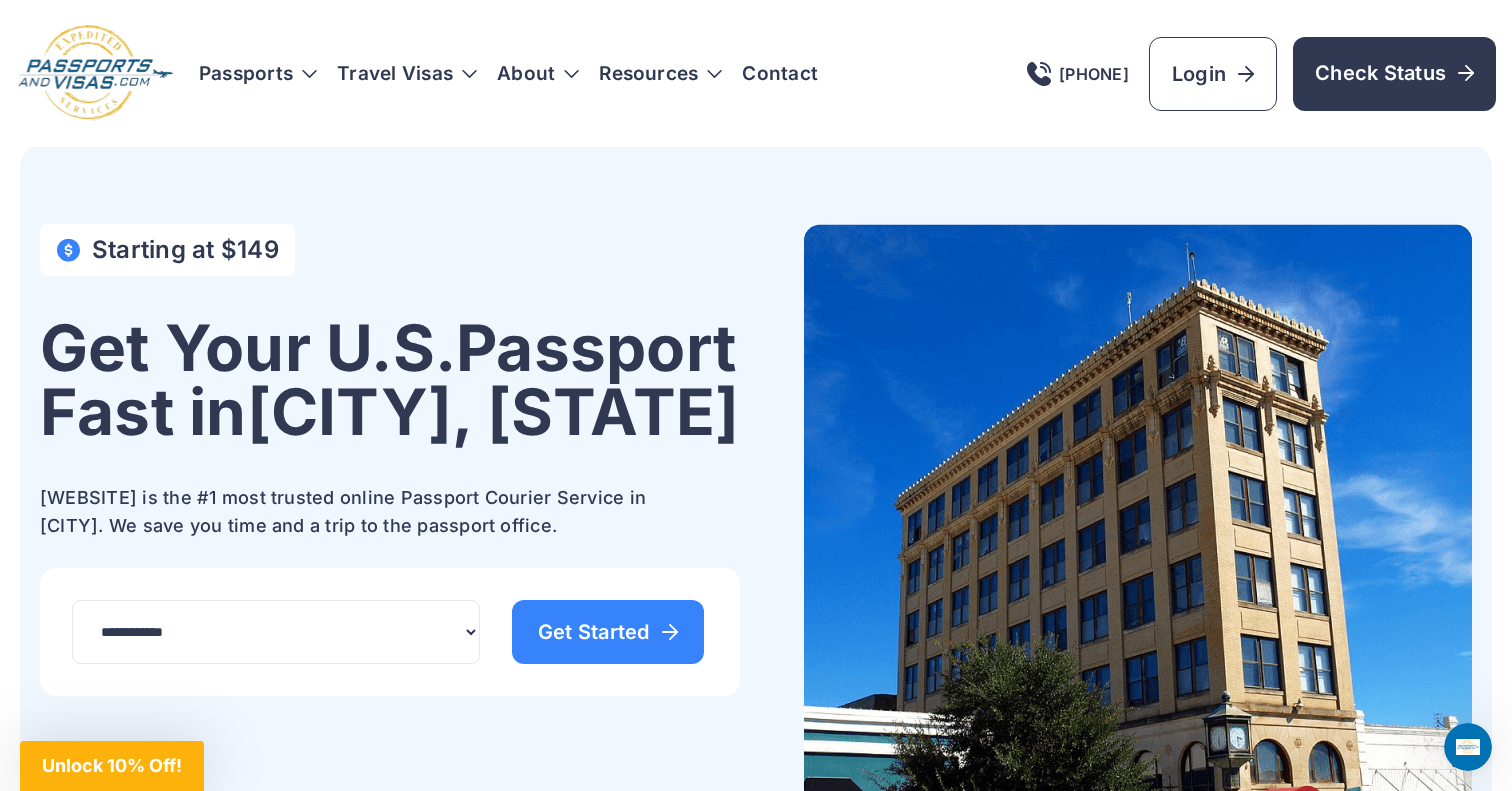 scroll, scrollTop: 0, scrollLeft: 0, axis: both 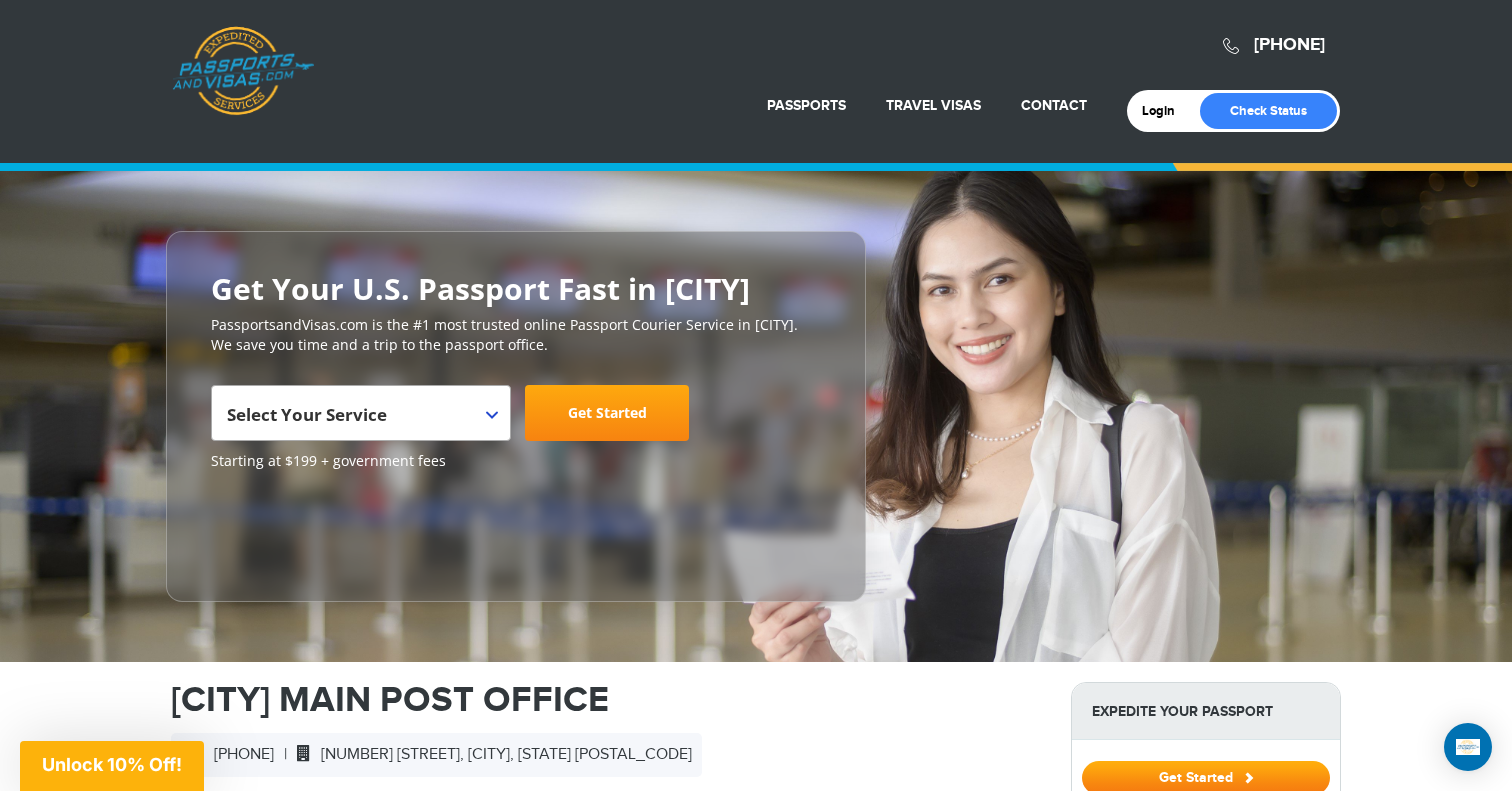 click on "Select Your Service" at bounding box center [307, 414] 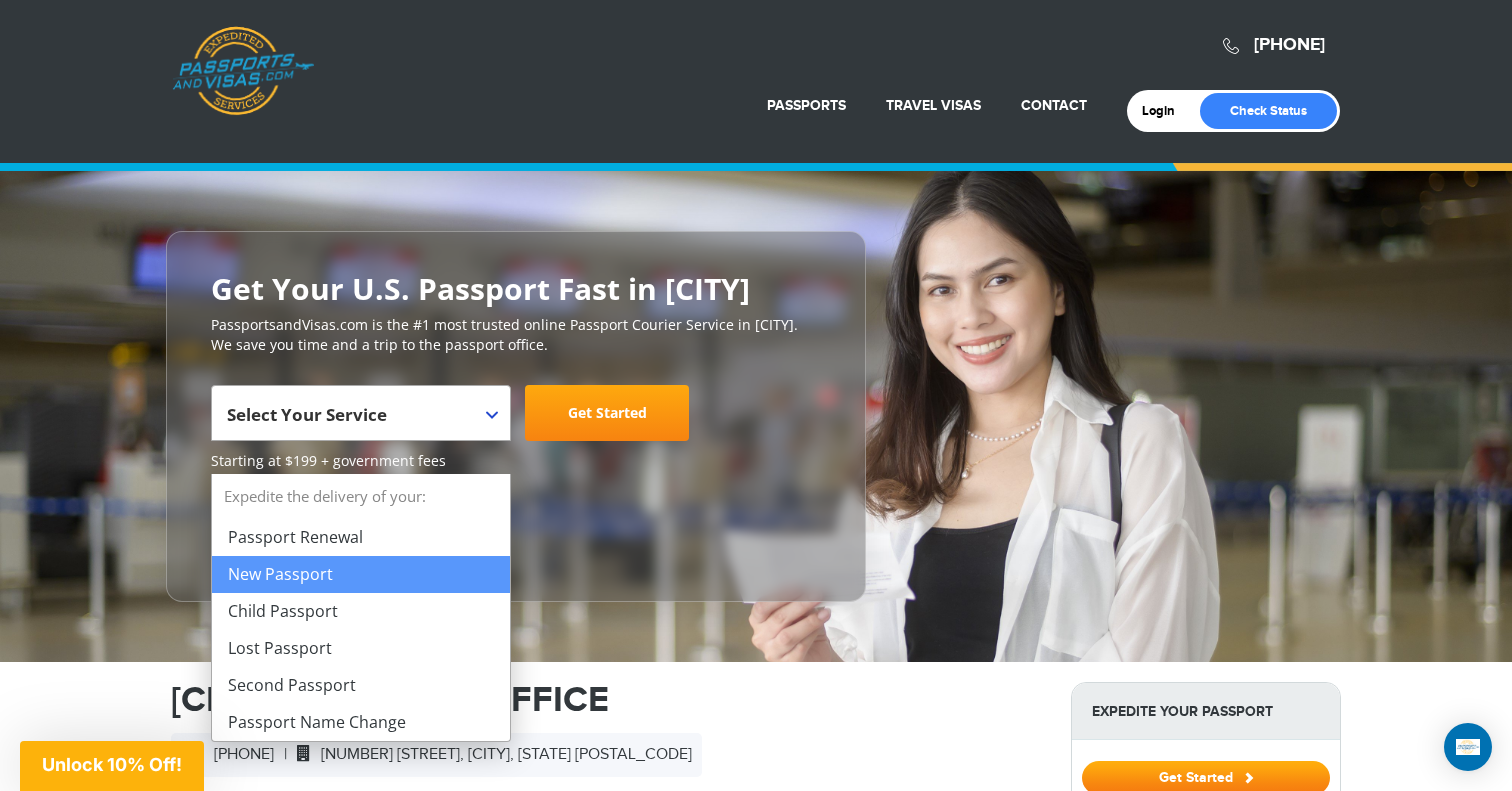 select on "**********" 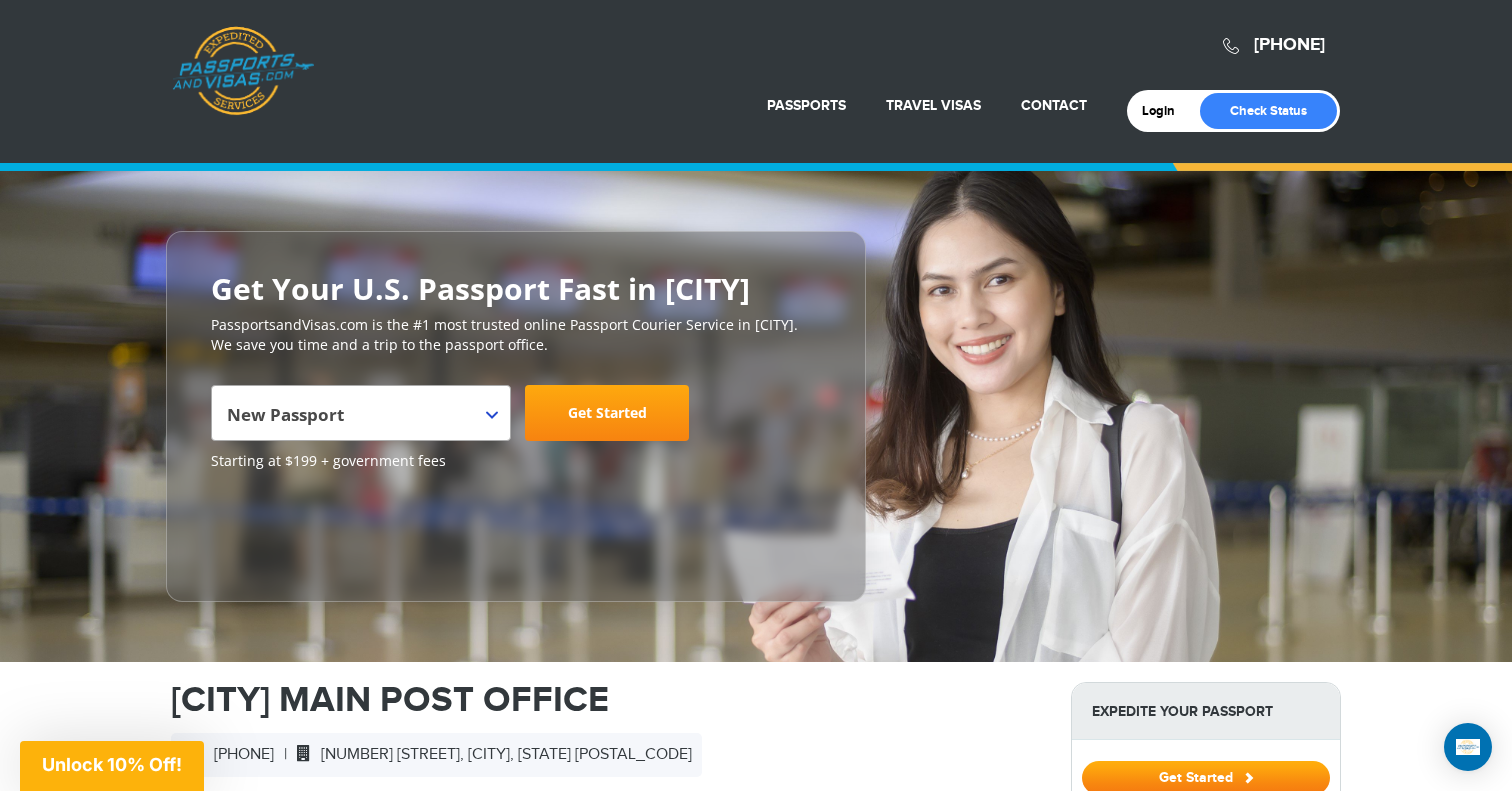 click on "Get Started" at bounding box center [607, 413] 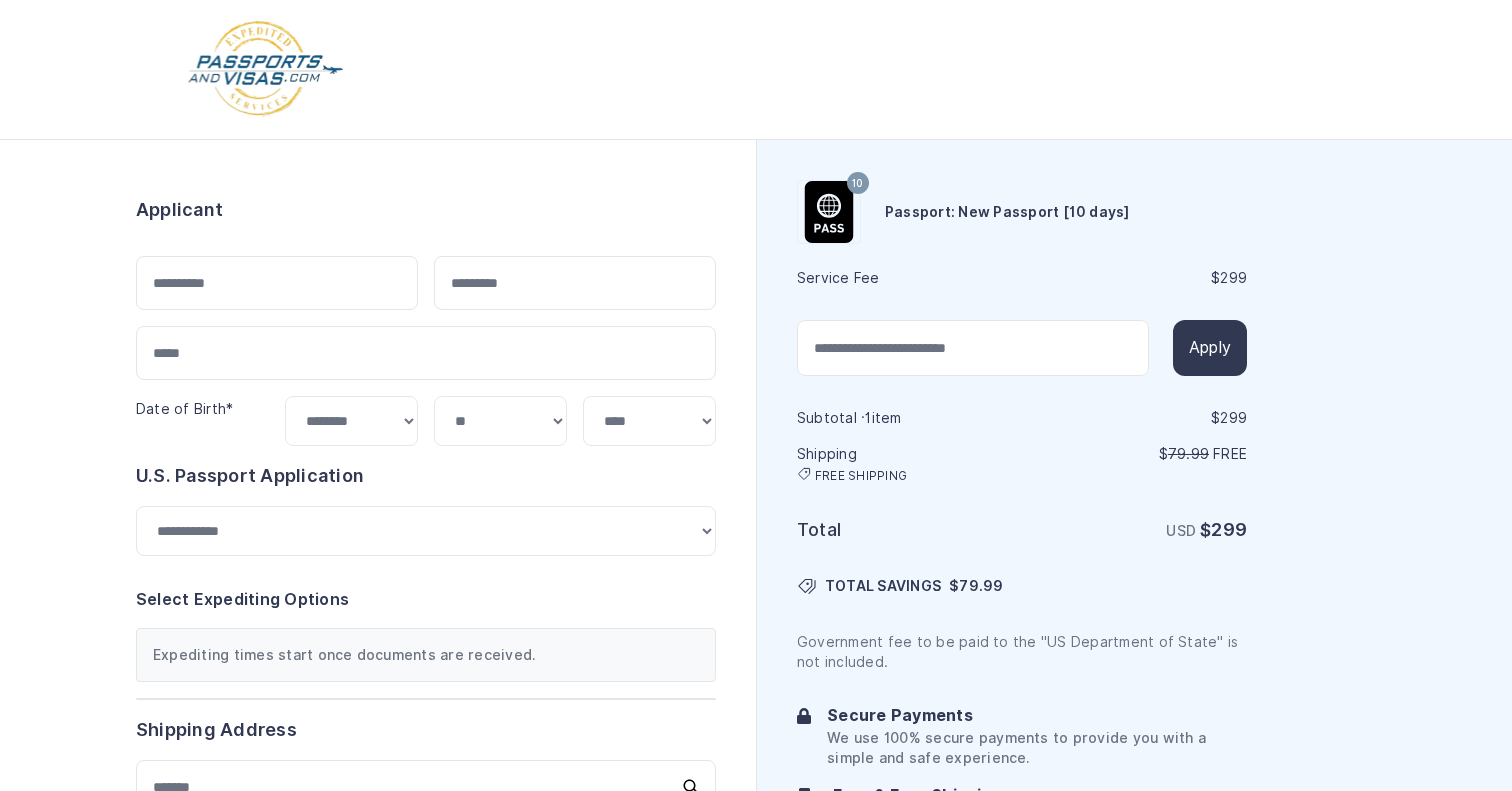 select on "***" 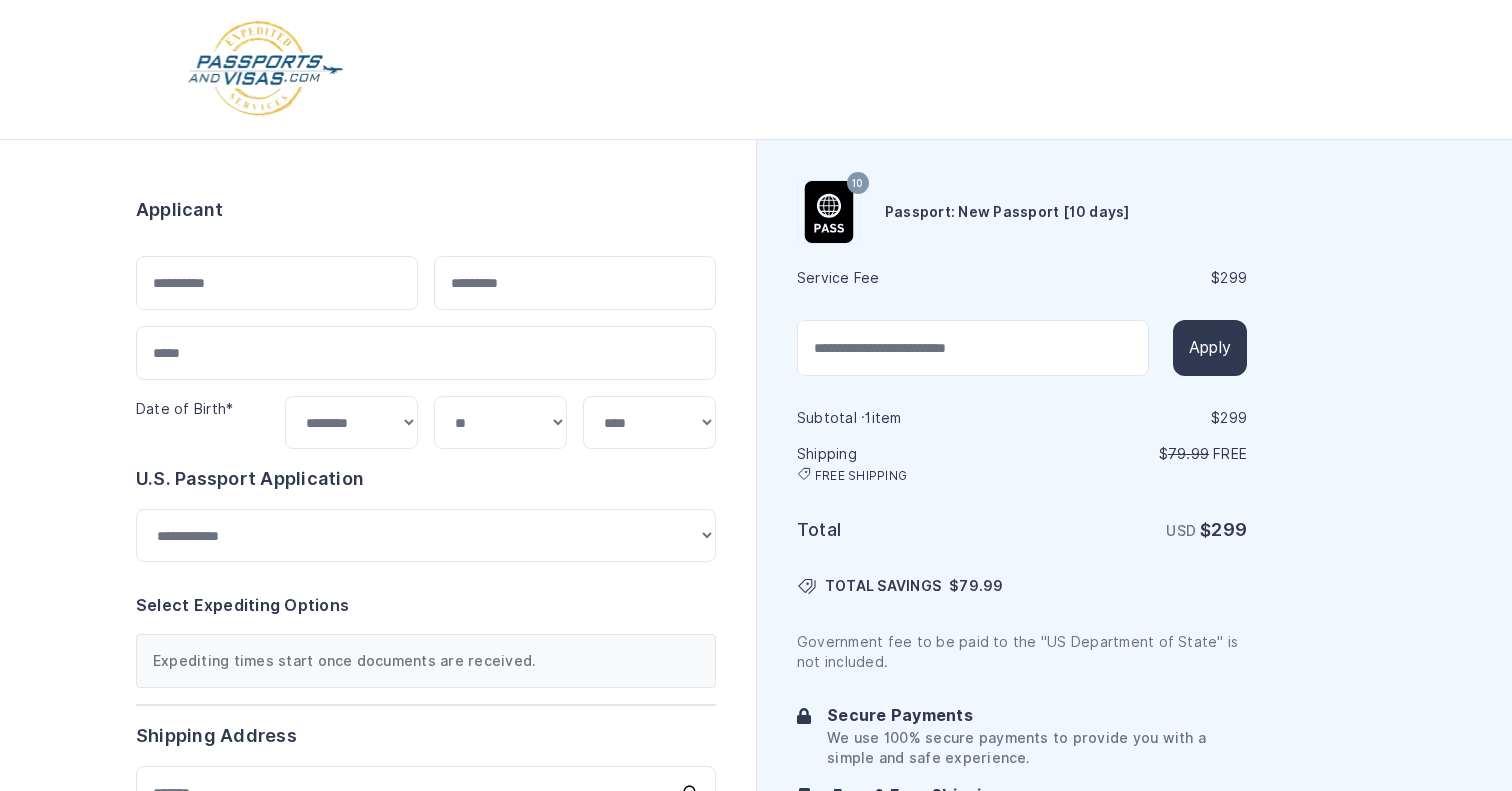 scroll, scrollTop: 0, scrollLeft: 0, axis: both 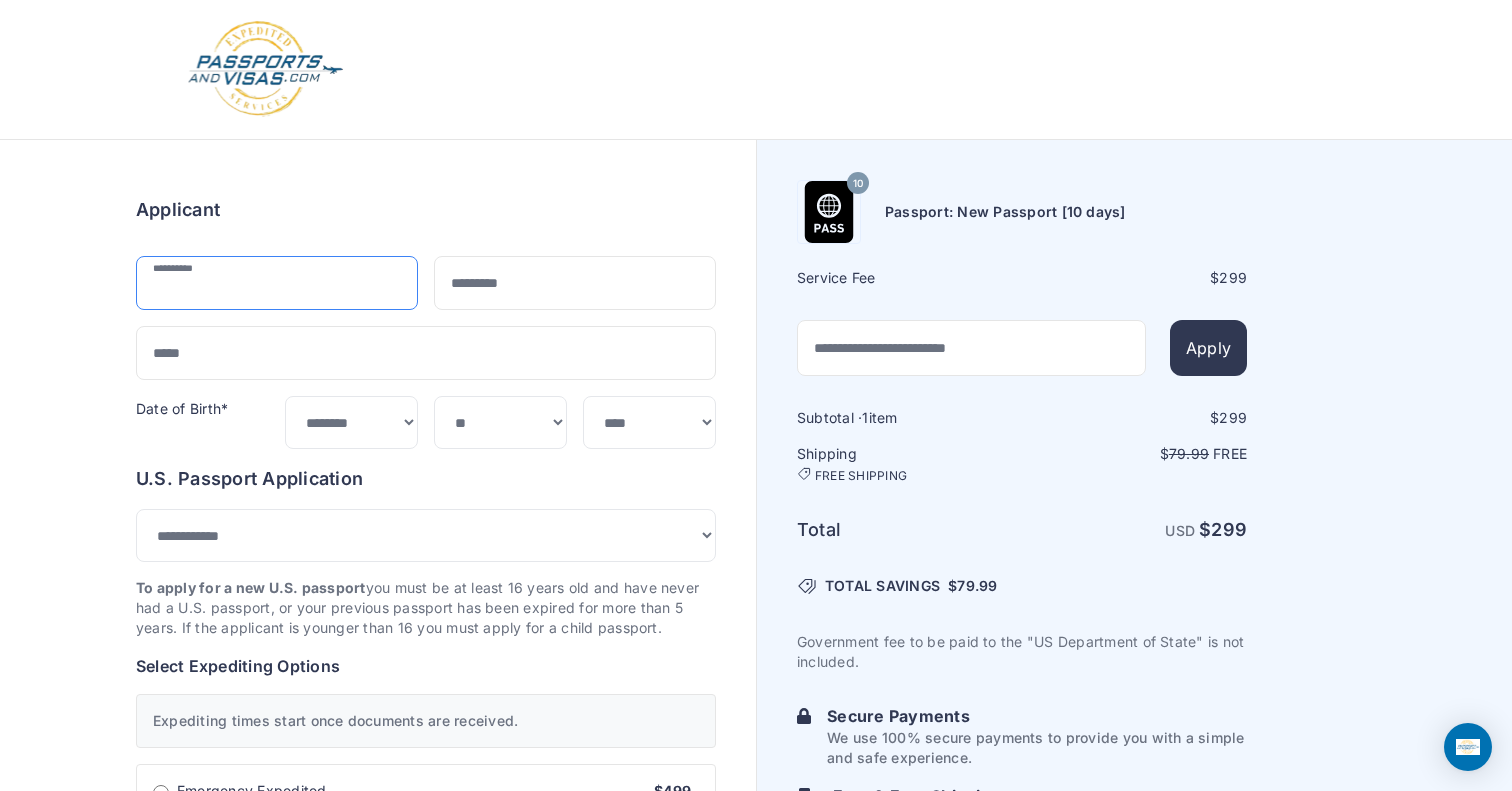 click at bounding box center [277, 283] 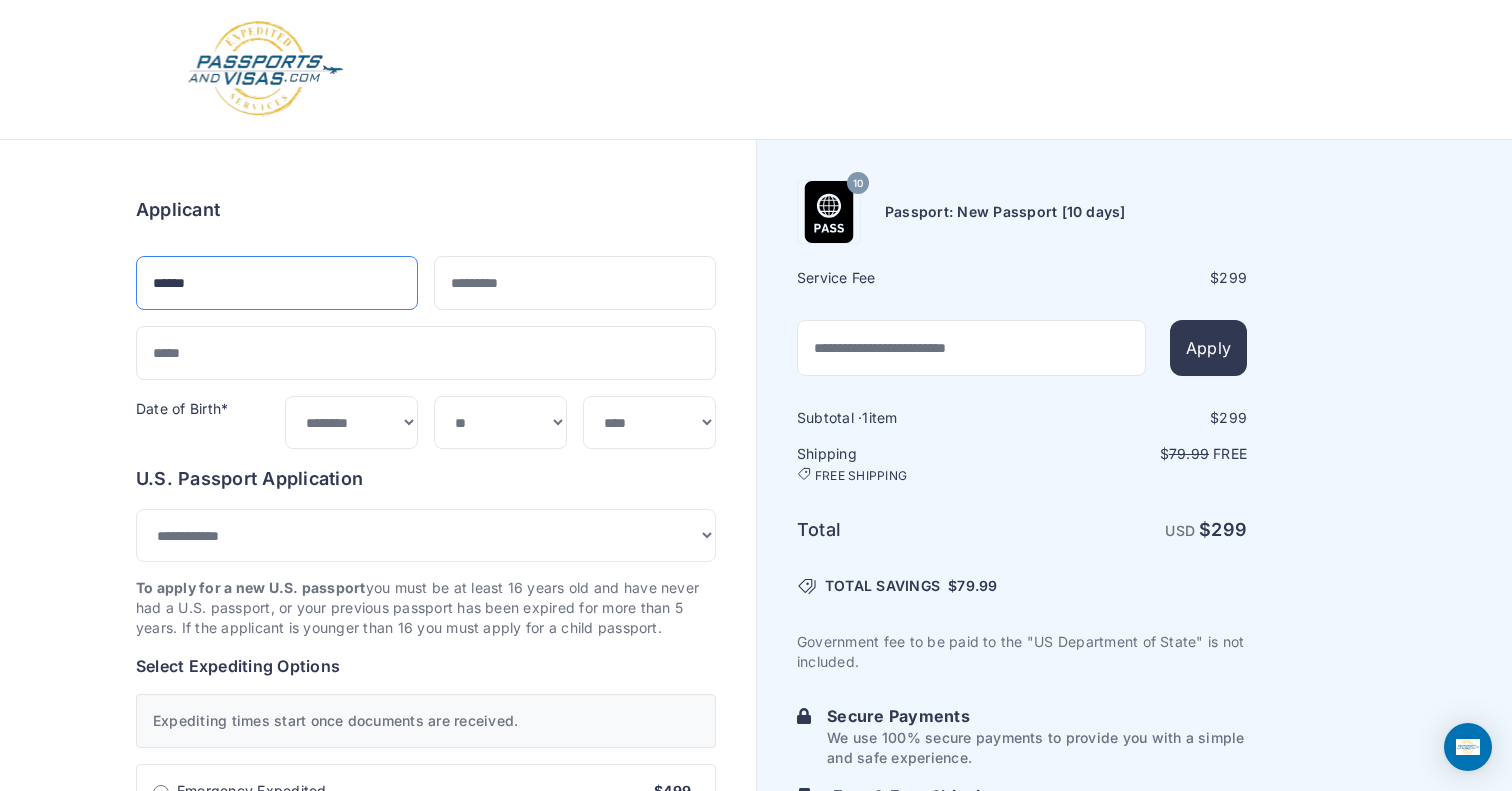 type on "*****" 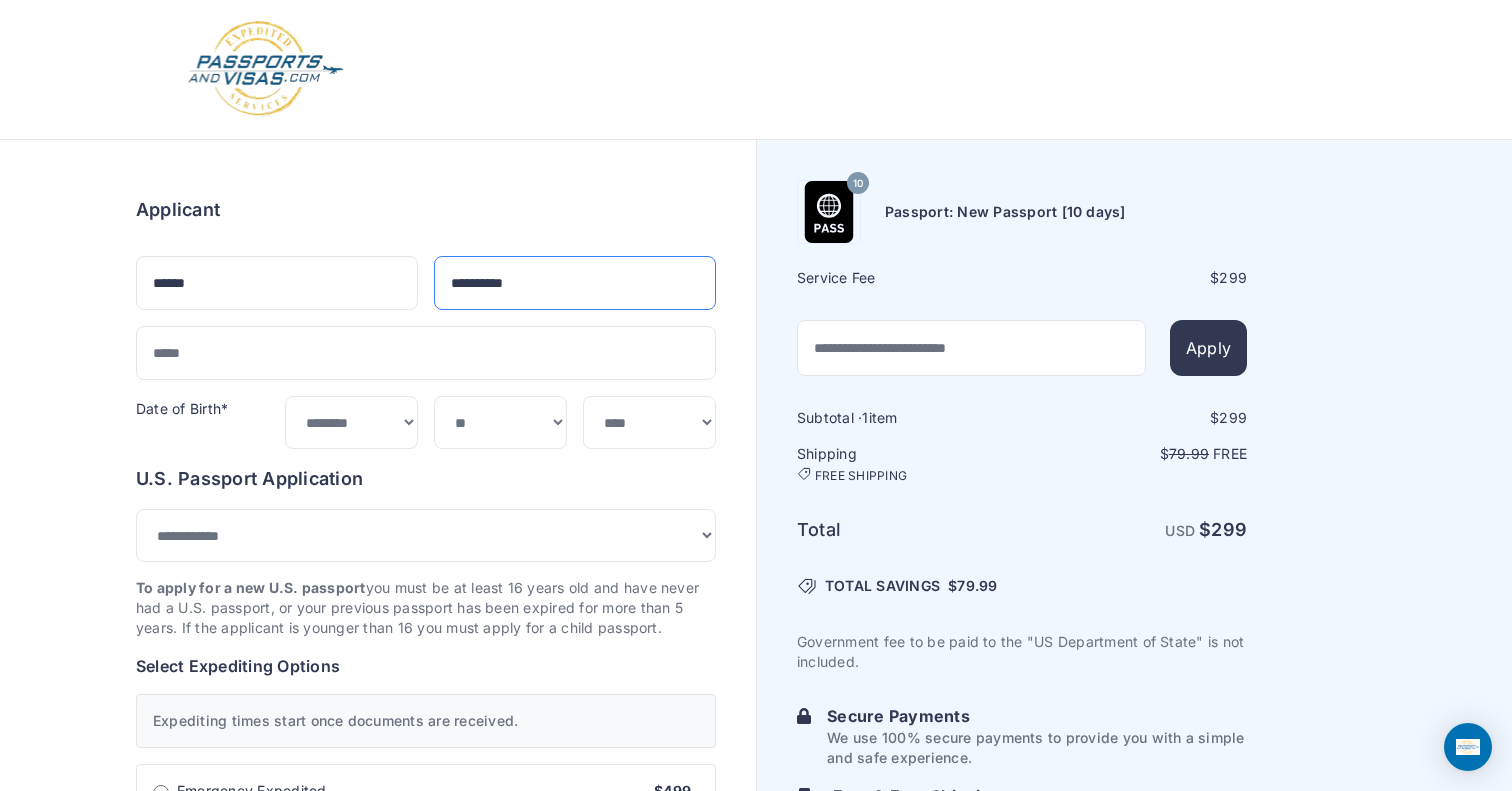 type on "**********" 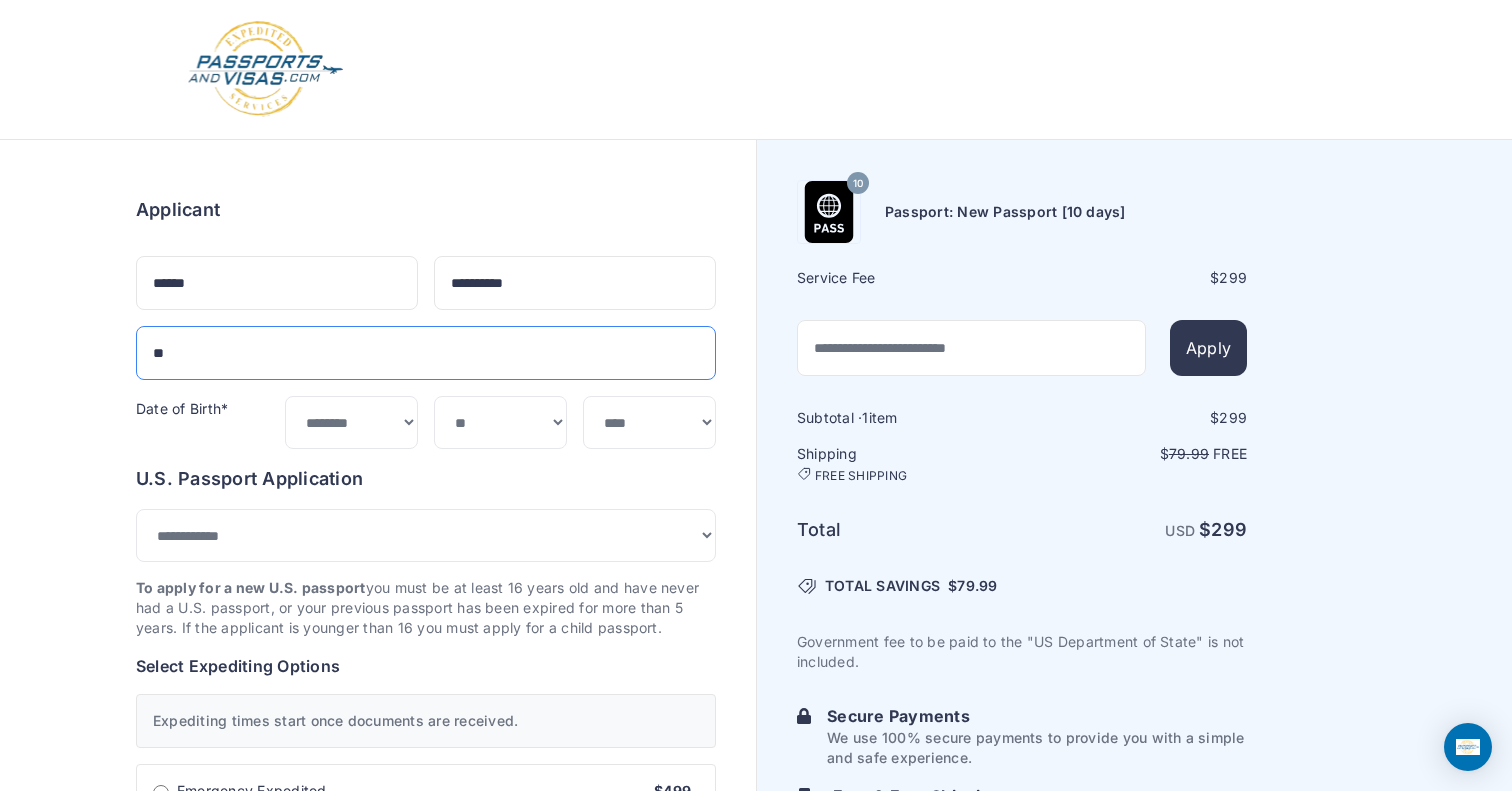 type on "*" 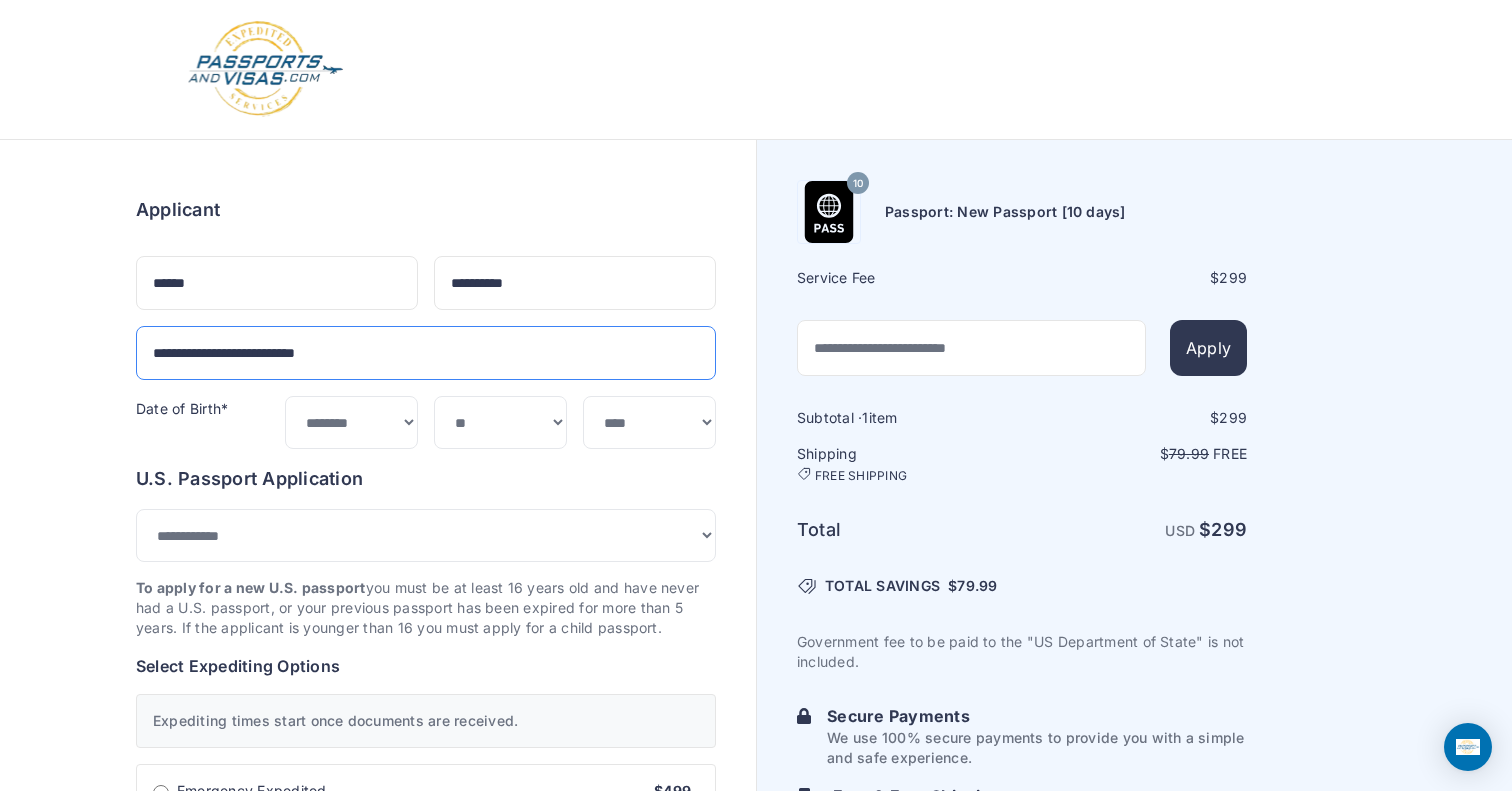 type on "**********" 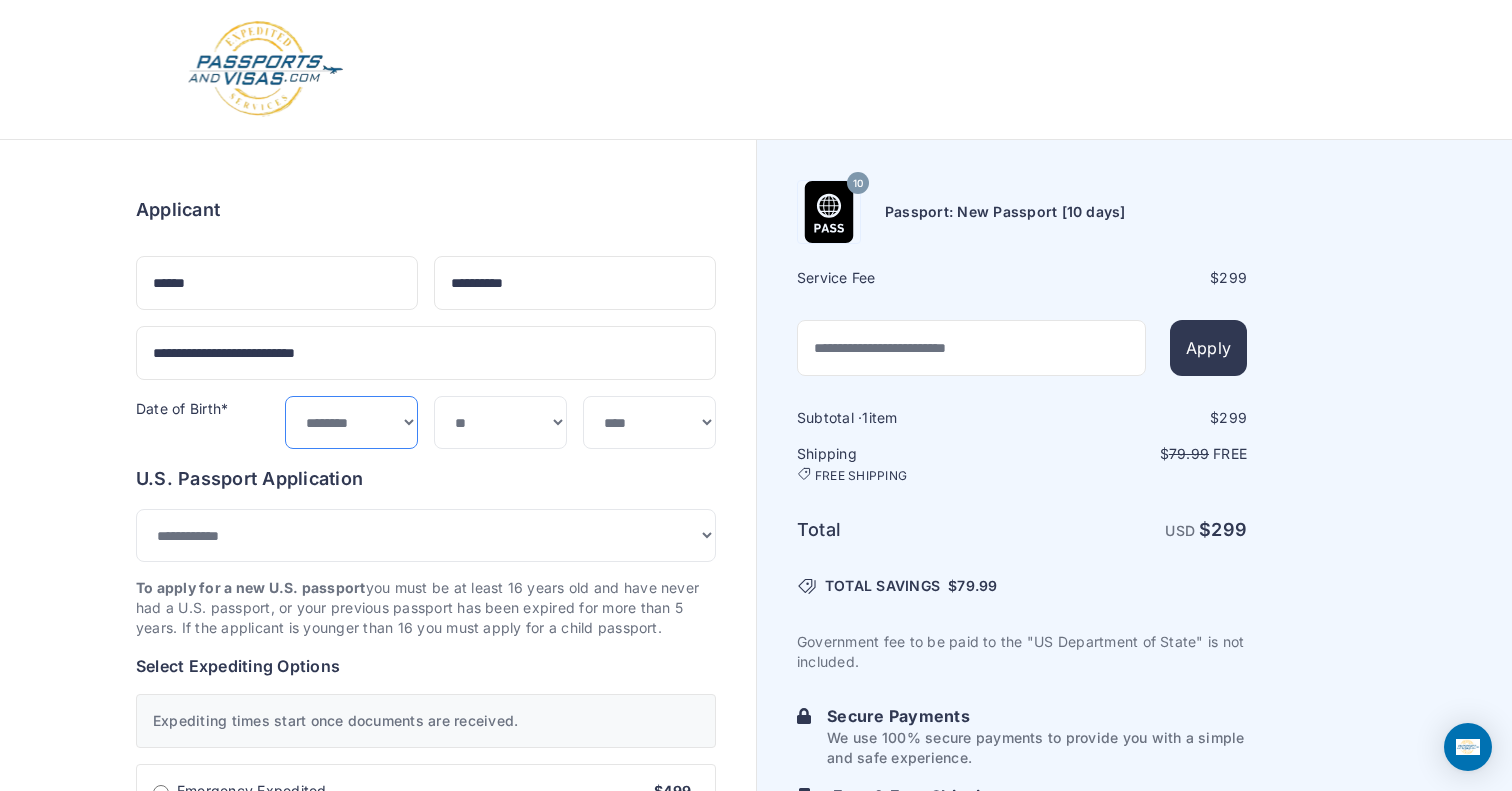 select on "**" 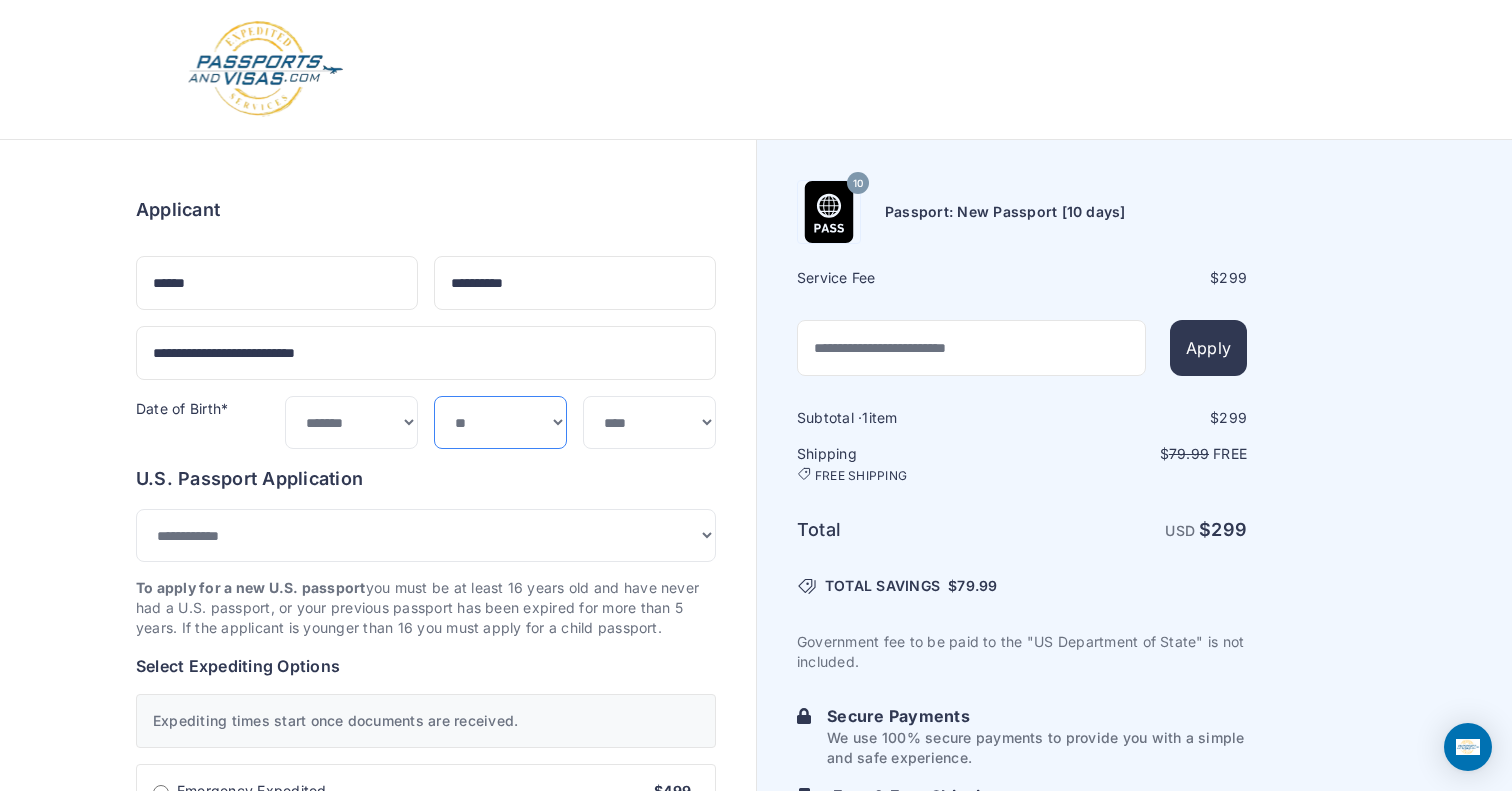 click on "***
*
*
*
*
*
*
*
*
*
**
**
**
**
** ** ** ** ** **" at bounding box center [500, 422] 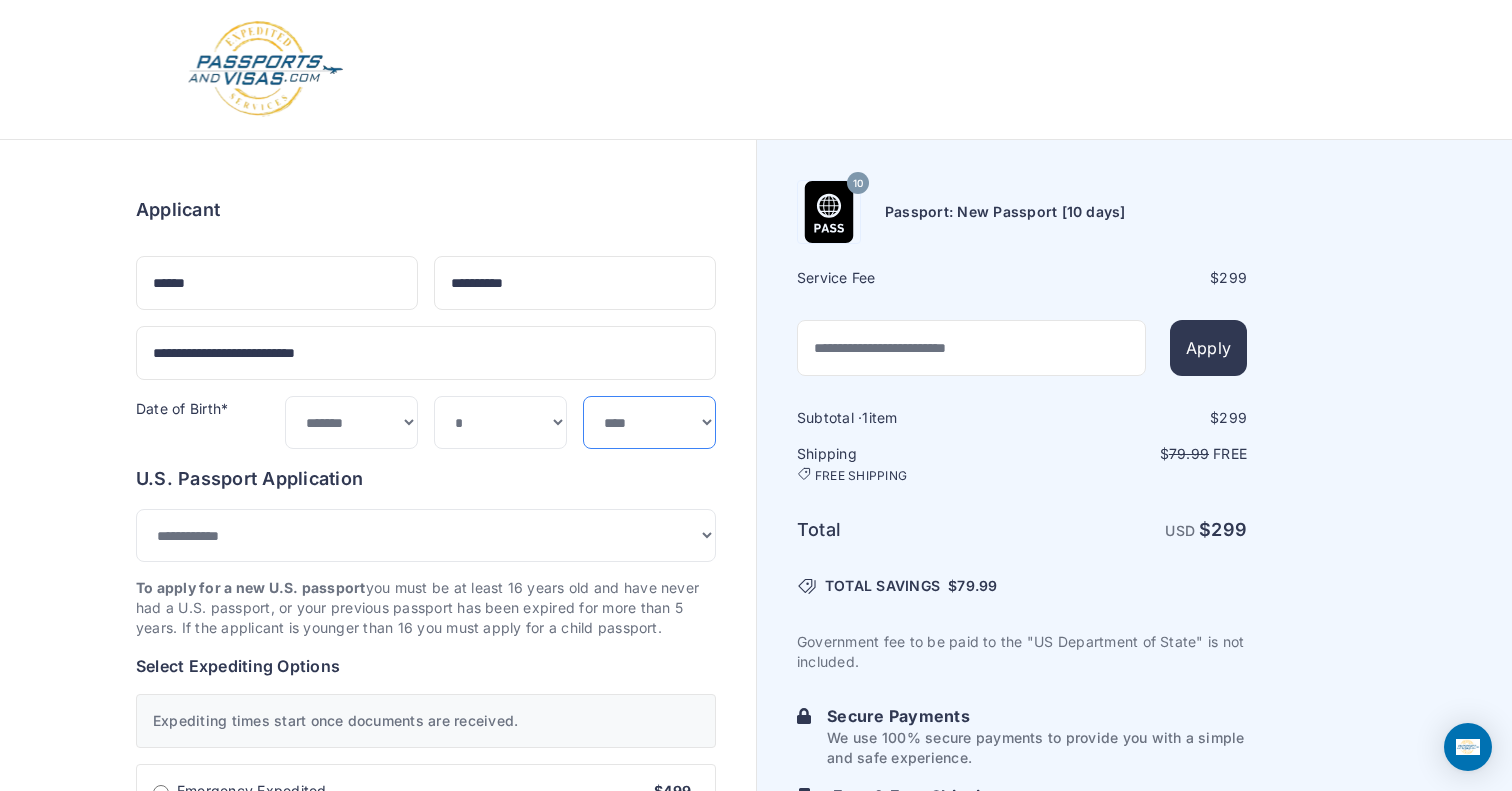 click on "****
****
****
****
****
****
****
****
****
****
****
****
****
**** **** **** **** **** **** **** **** **** **** ****" at bounding box center [649, 422] 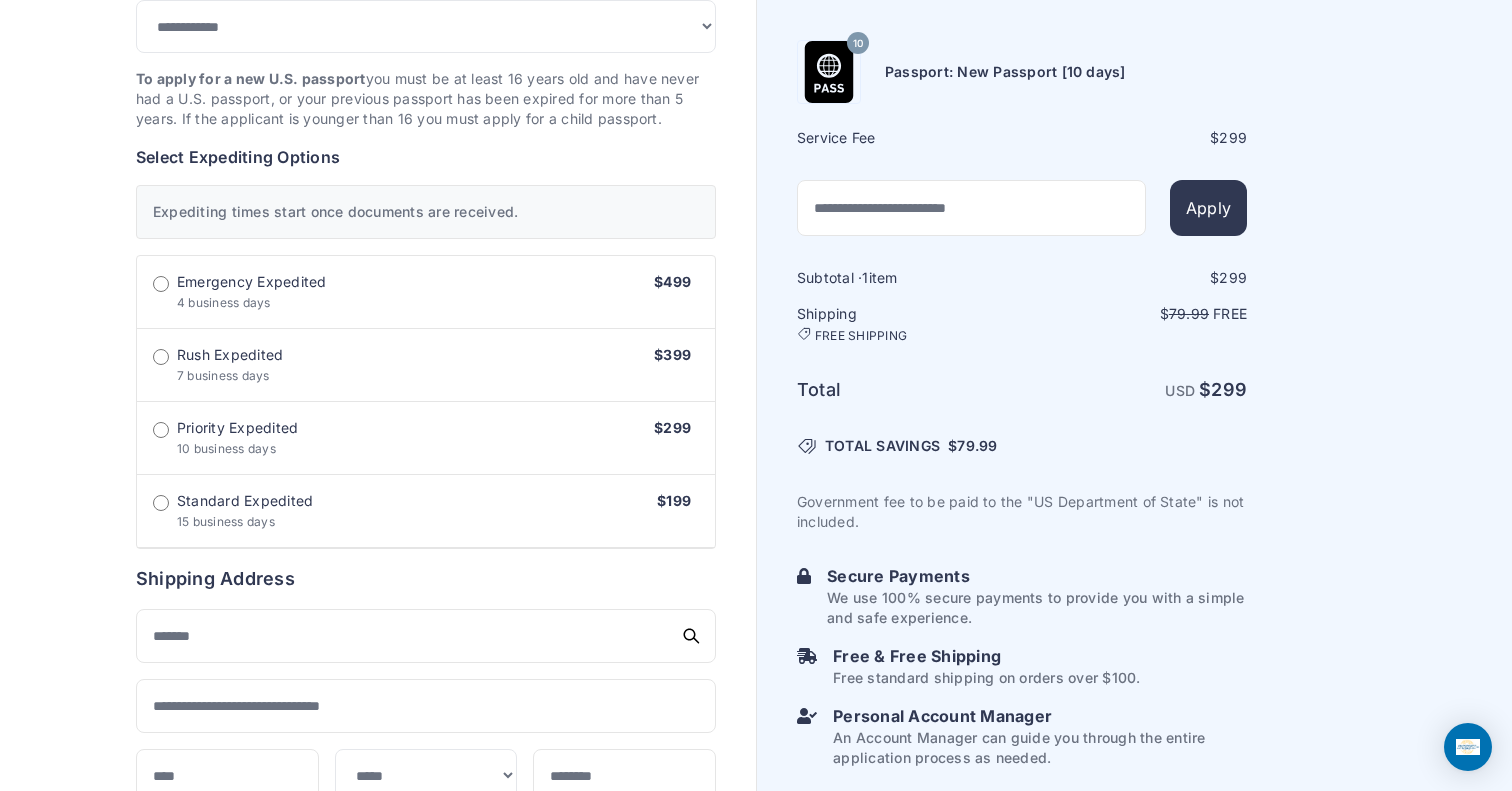 scroll, scrollTop: 510, scrollLeft: 0, axis: vertical 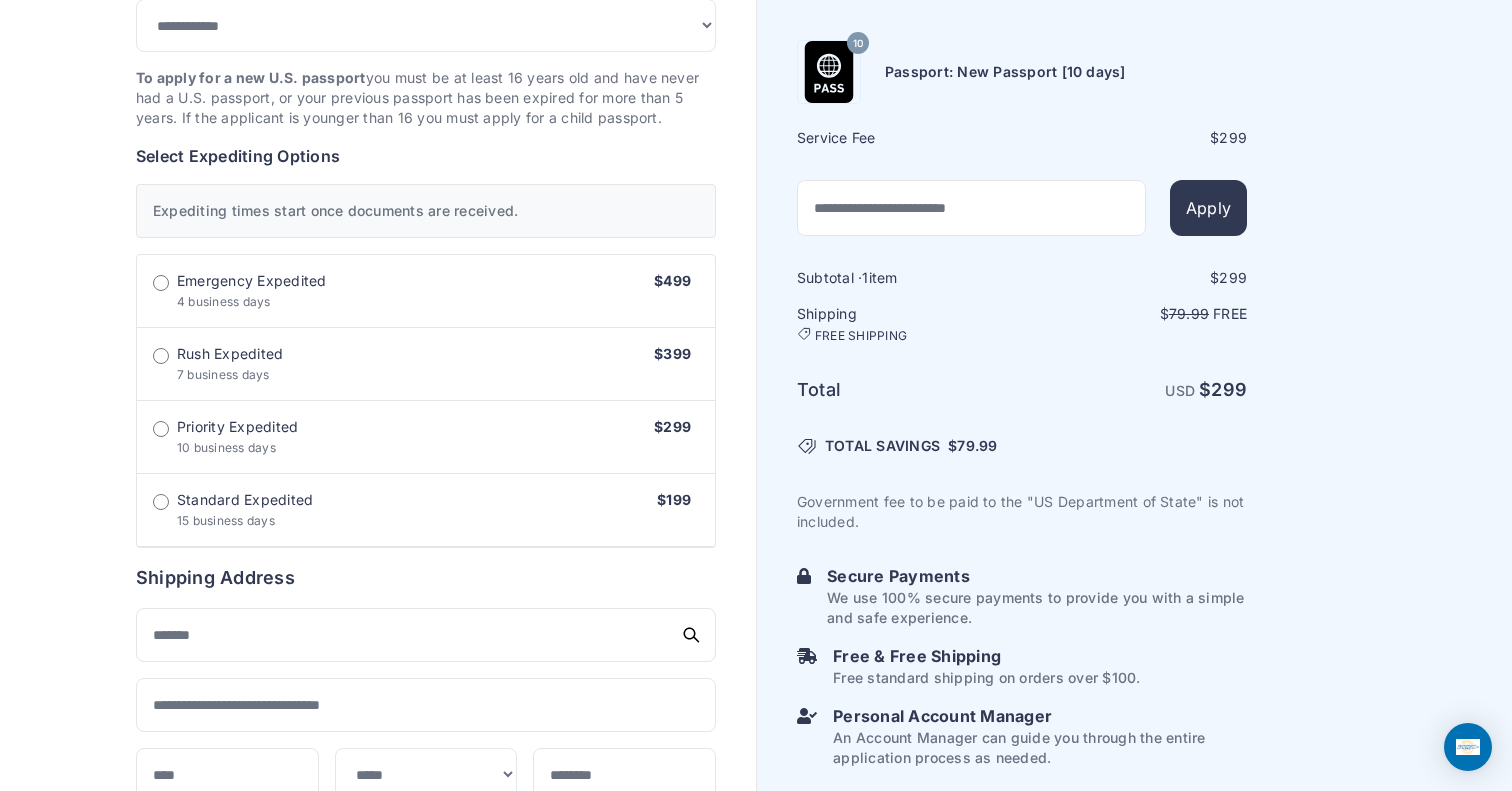 click on "Standard Expedited
15 business days
$199" at bounding box center [426, 510] 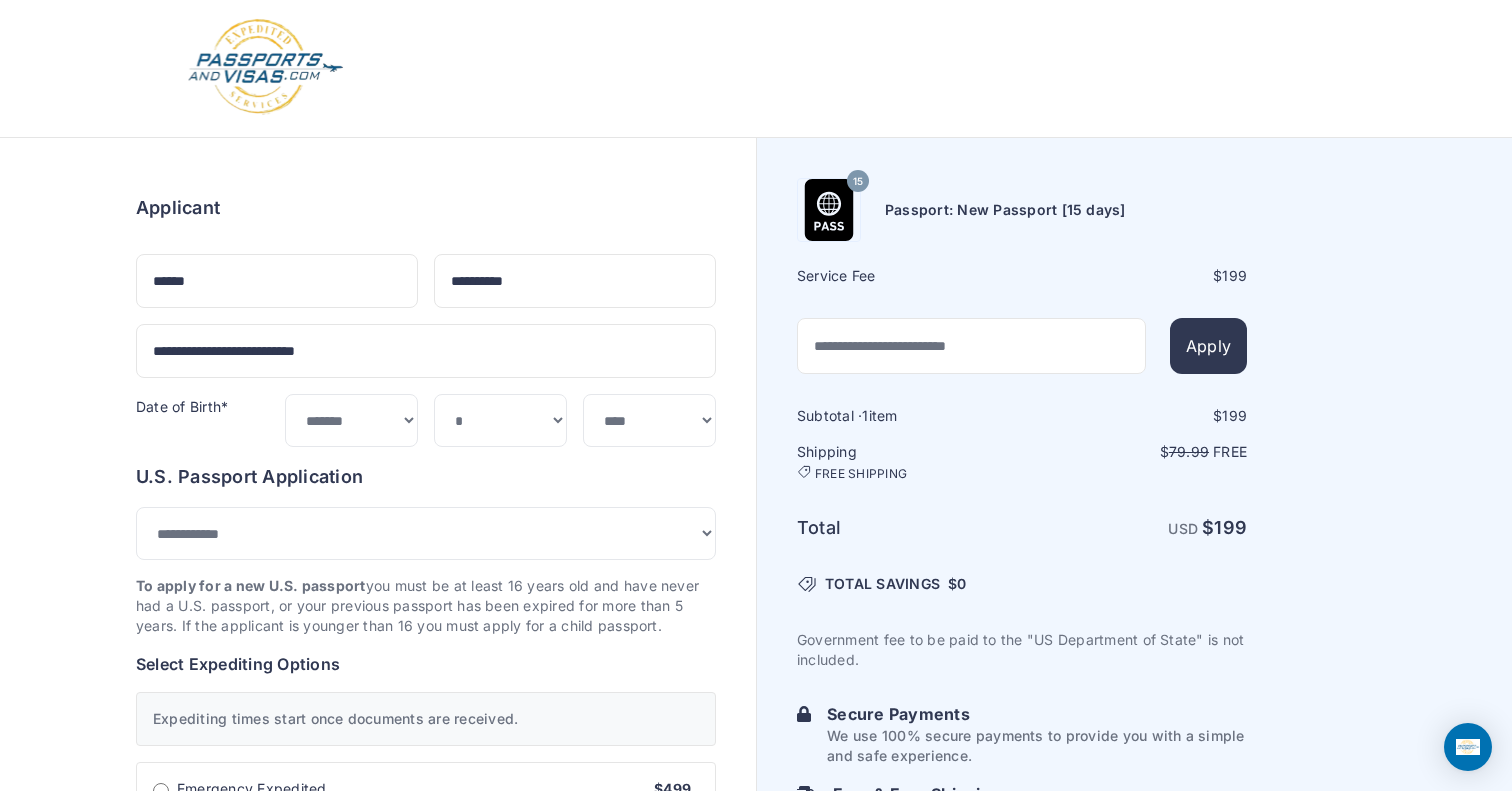 scroll, scrollTop: 0, scrollLeft: 0, axis: both 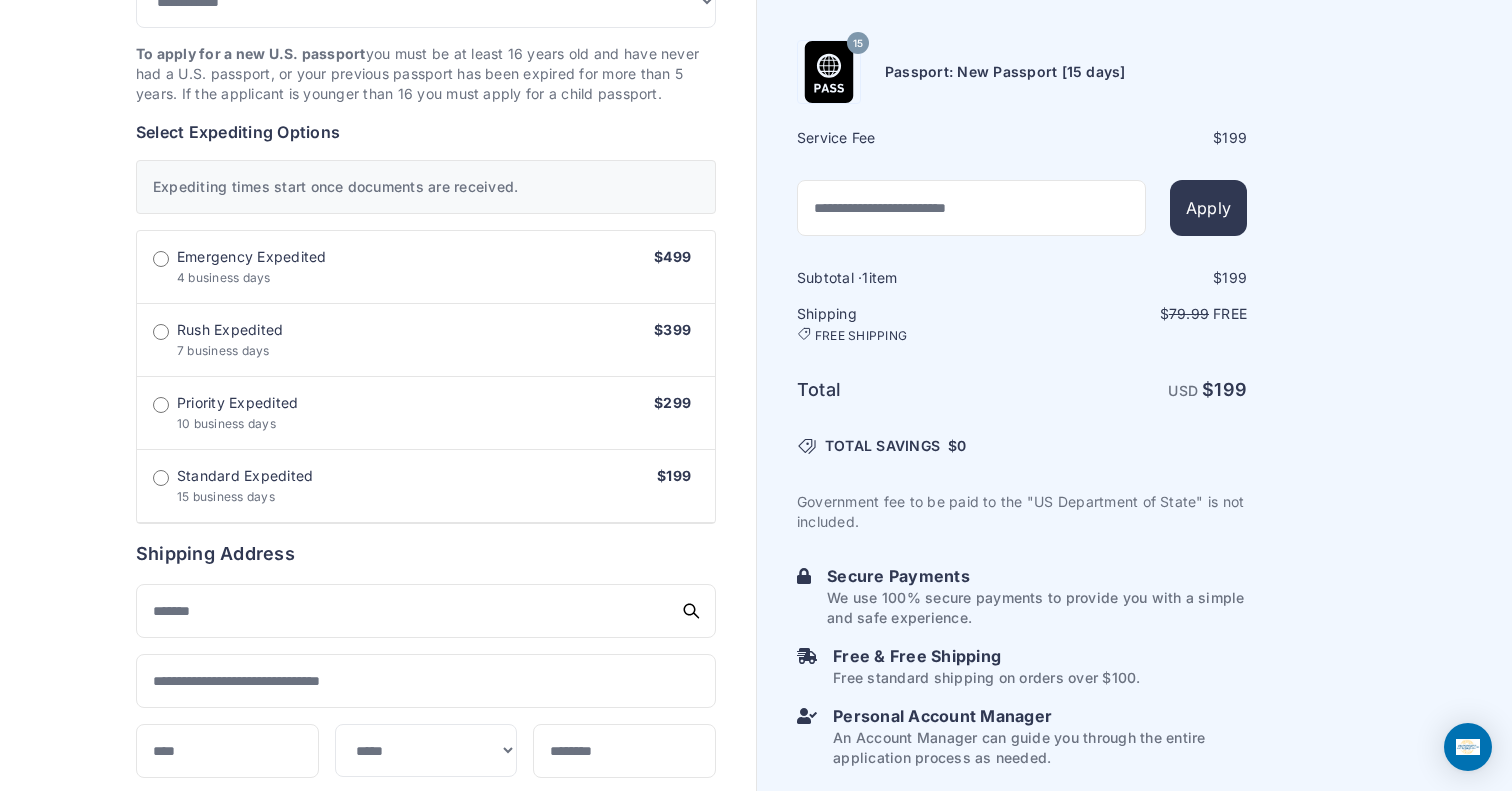 click on "**********" at bounding box center [426, 469] 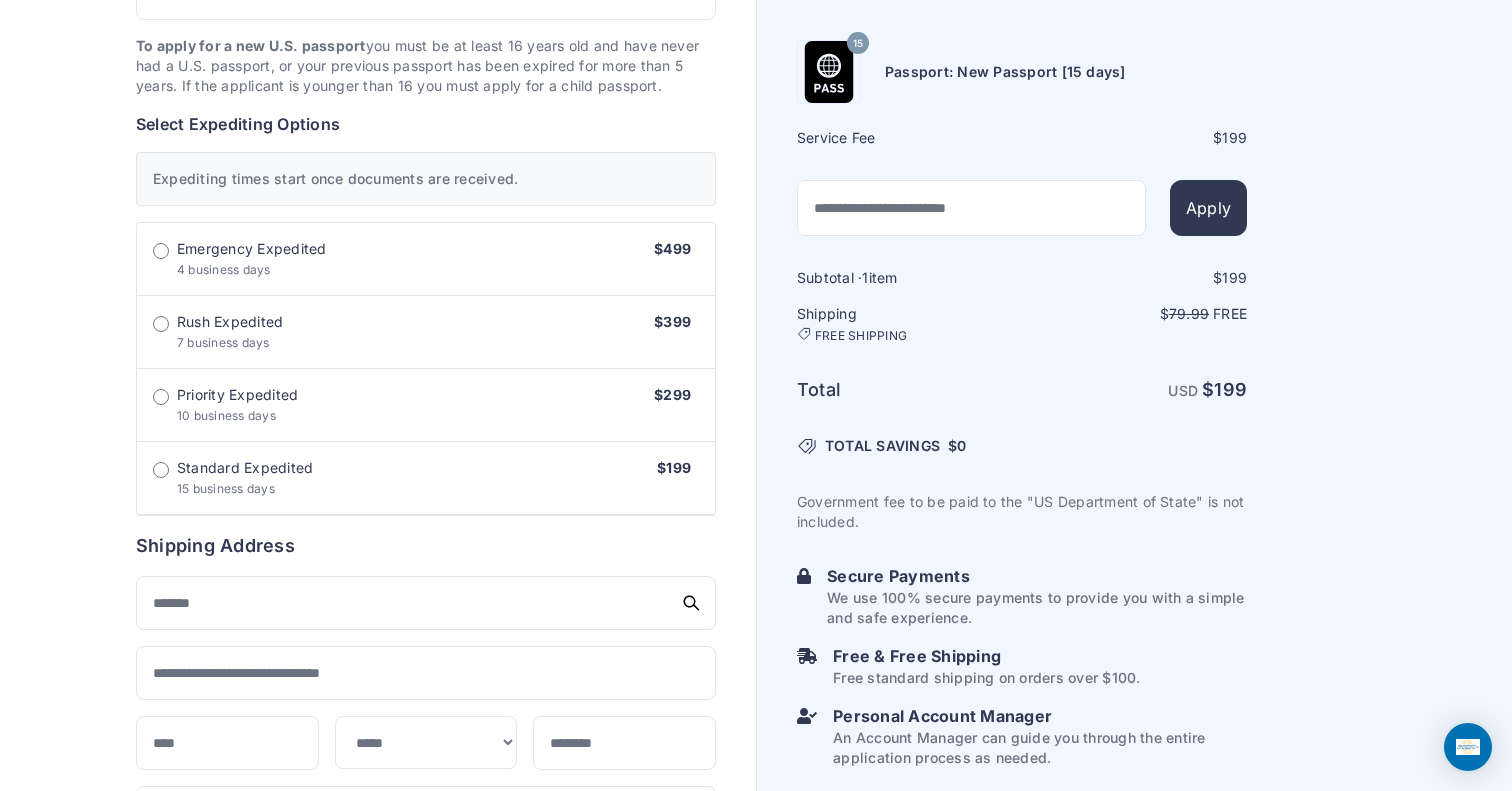 click on "15 business days" at bounding box center (226, 488) 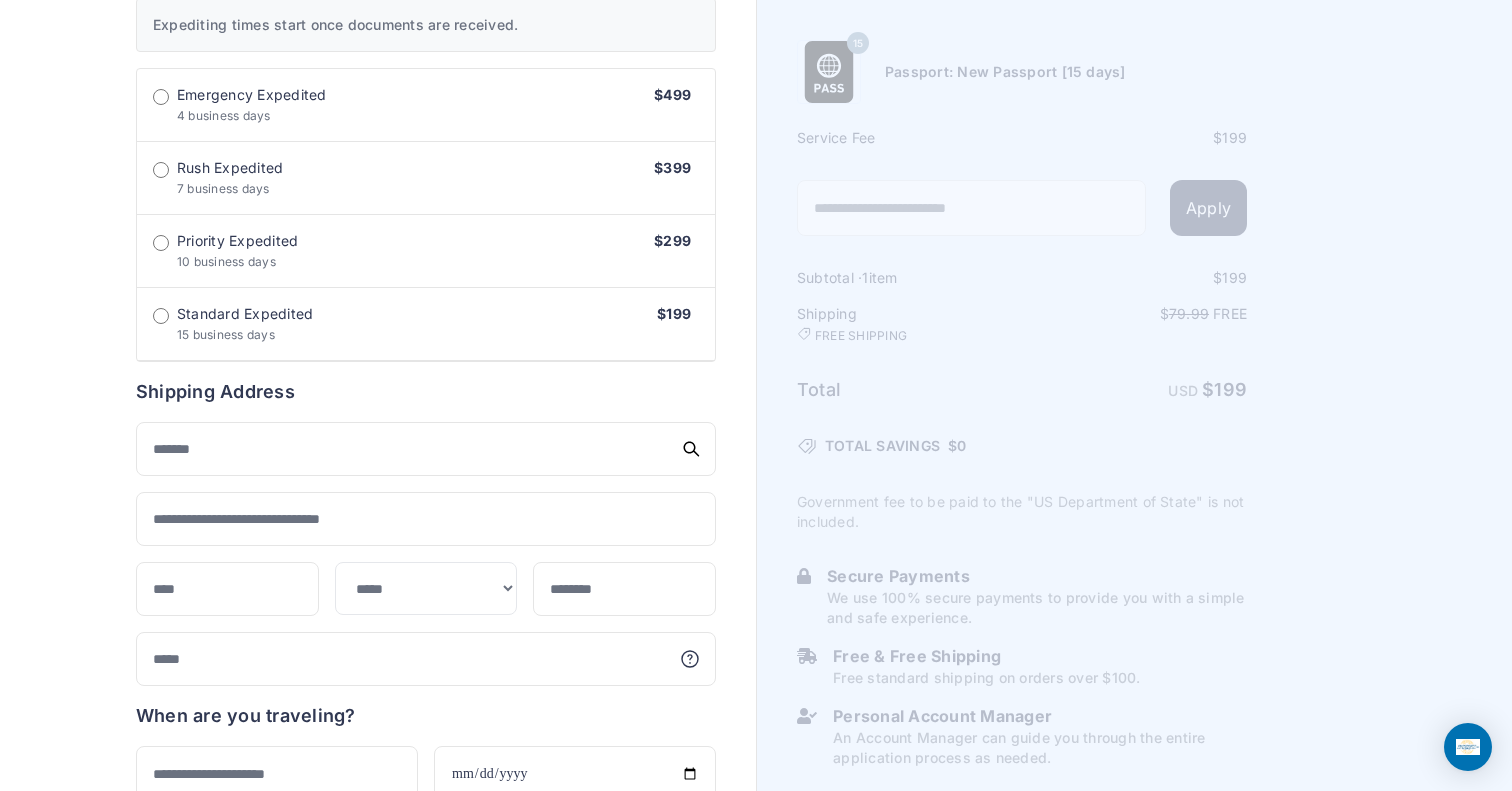 scroll, scrollTop: 698, scrollLeft: 0, axis: vertical 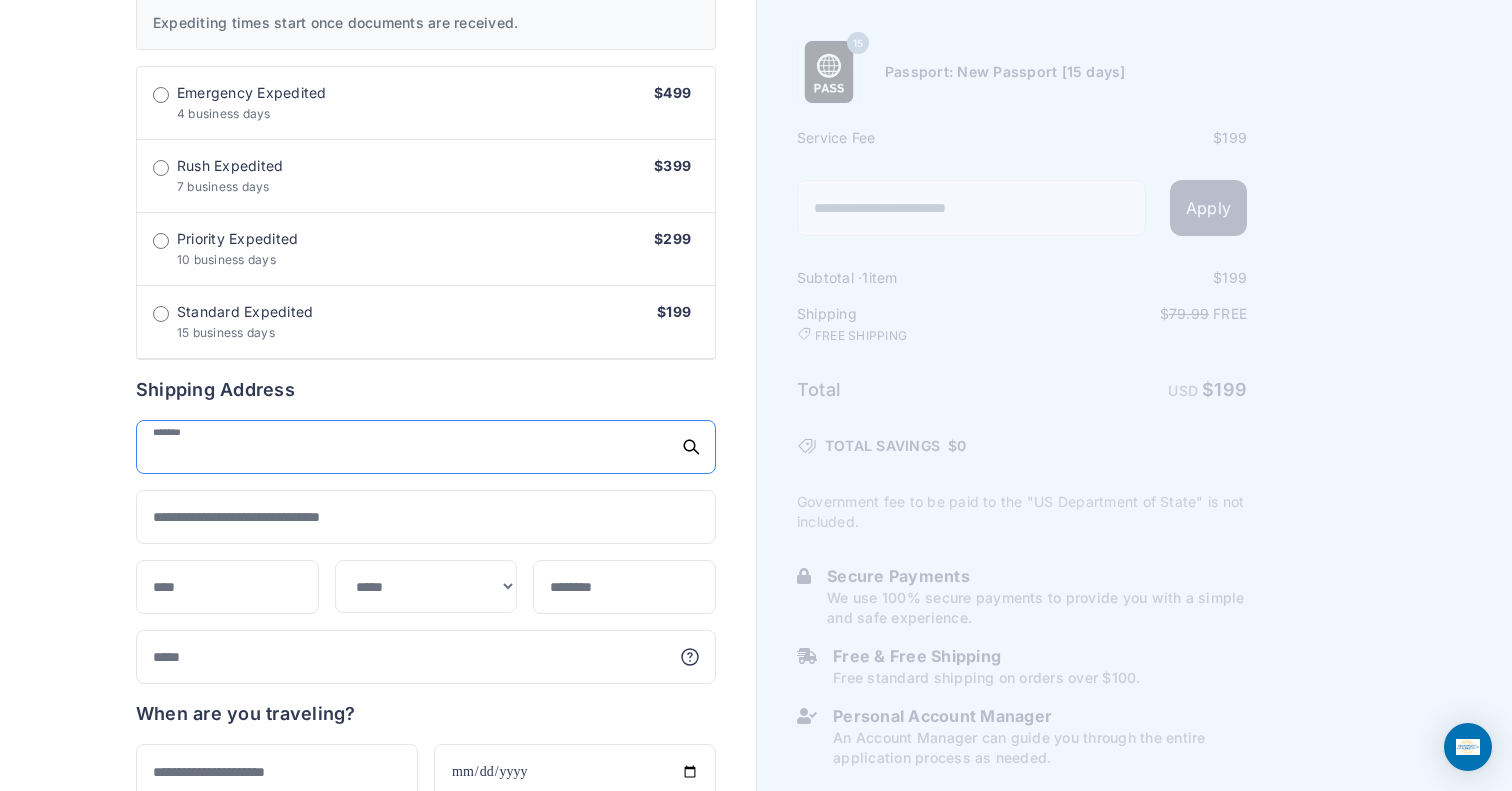 click at bounding box center (426, 447) 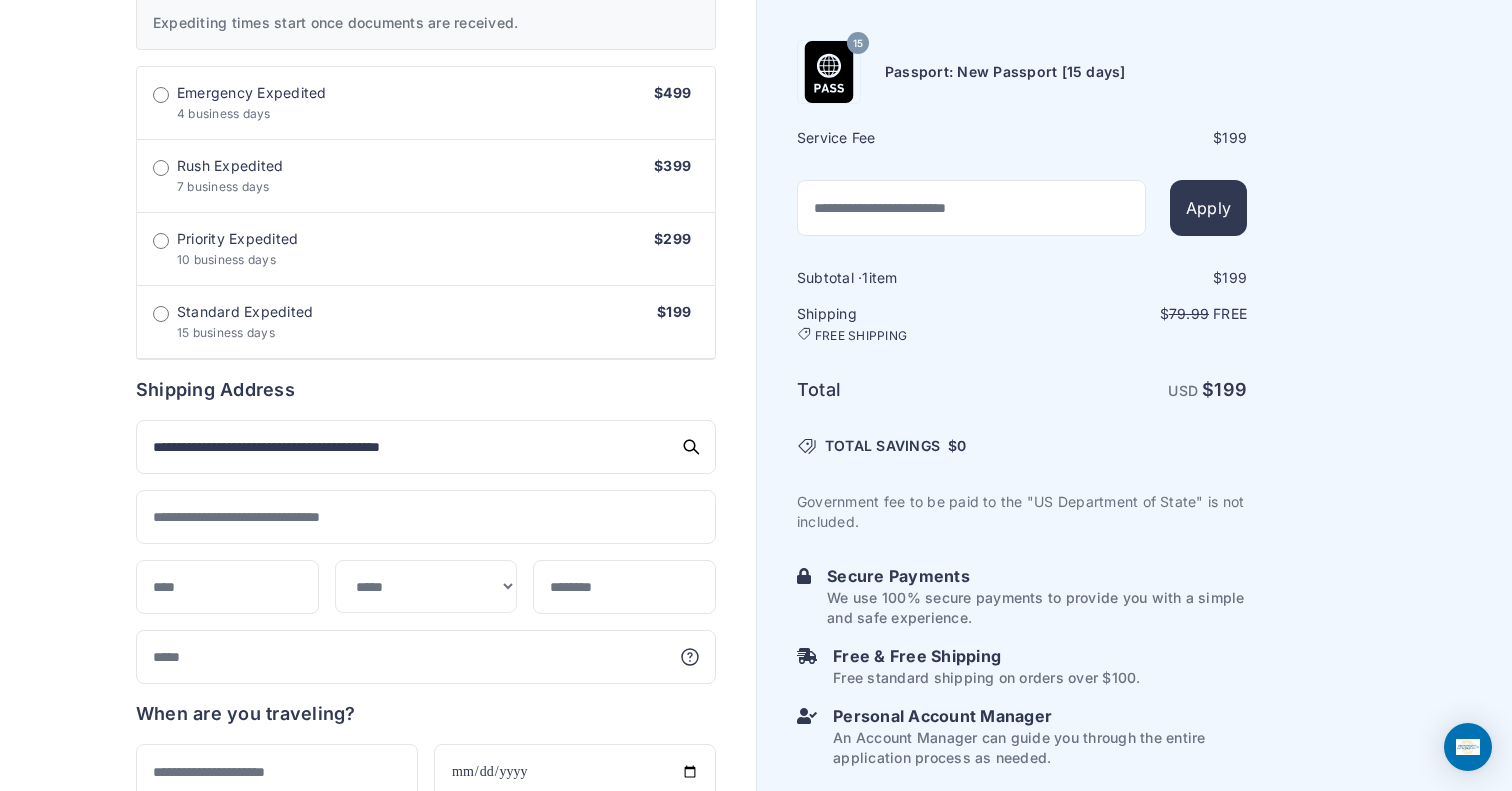 type on "**********" 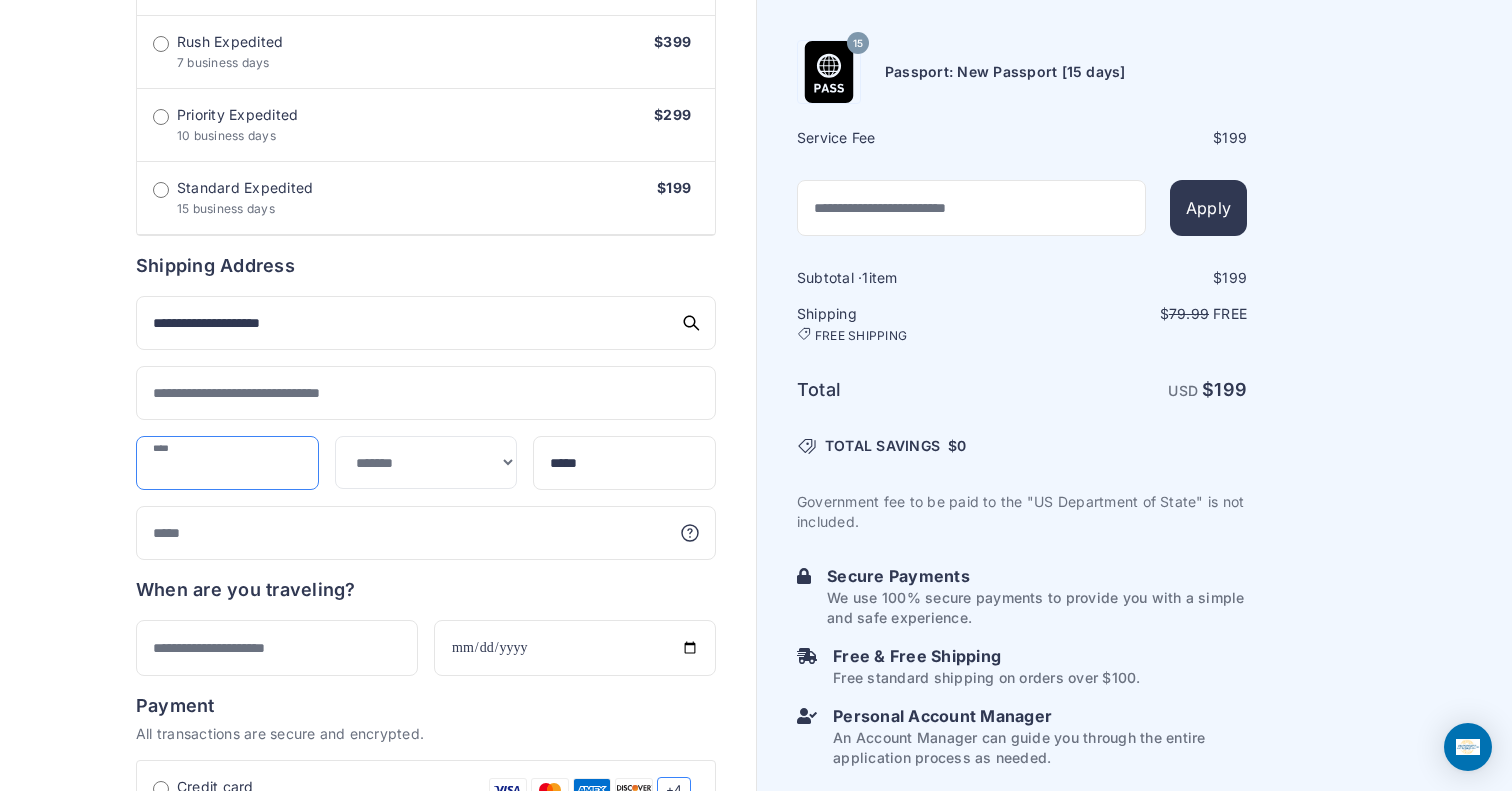 click at bounding box center (227, 463) 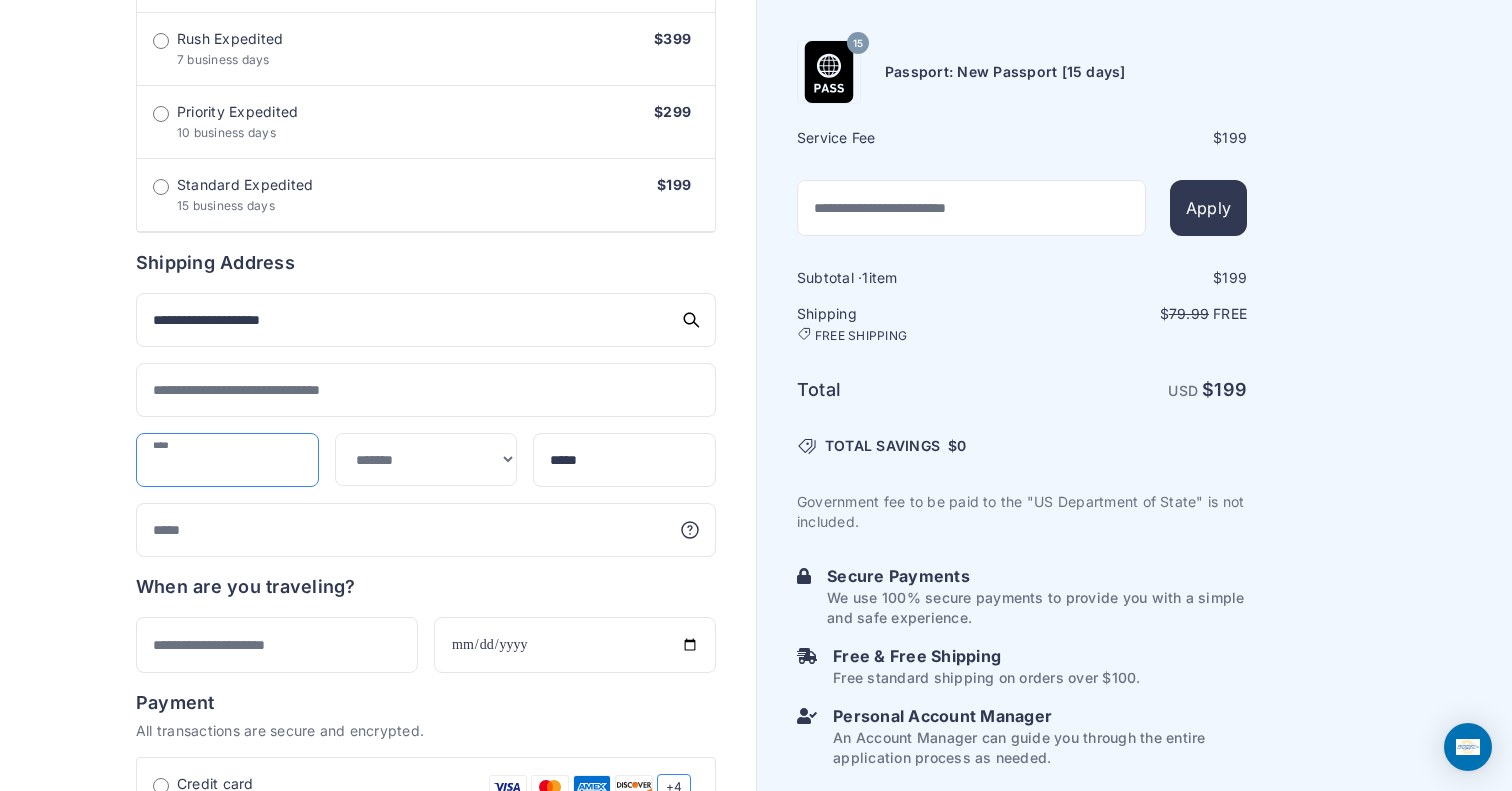 scroll, scrollTop: 826, scrollLeft: 0, axis: vertical 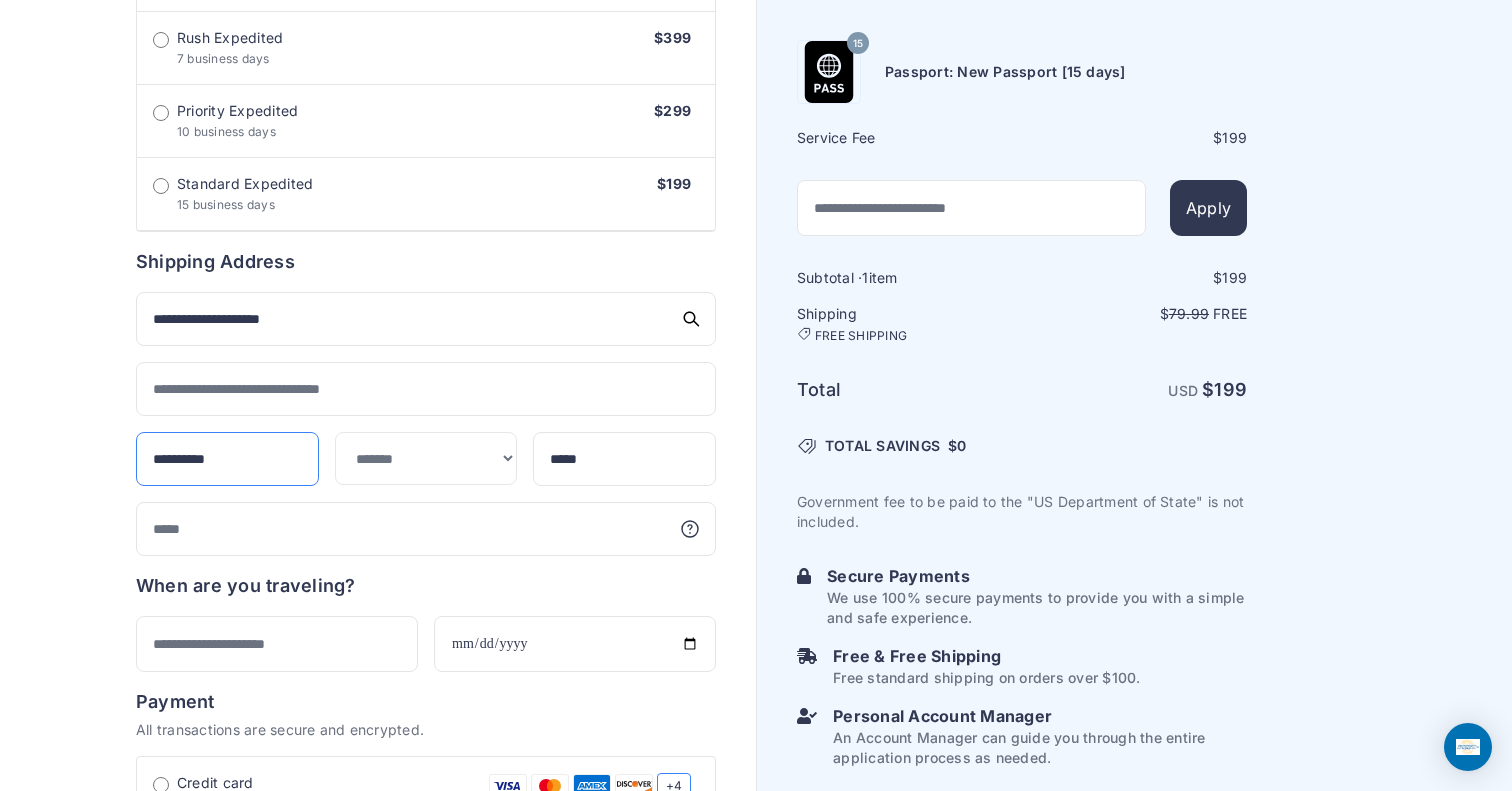 type on "**********" 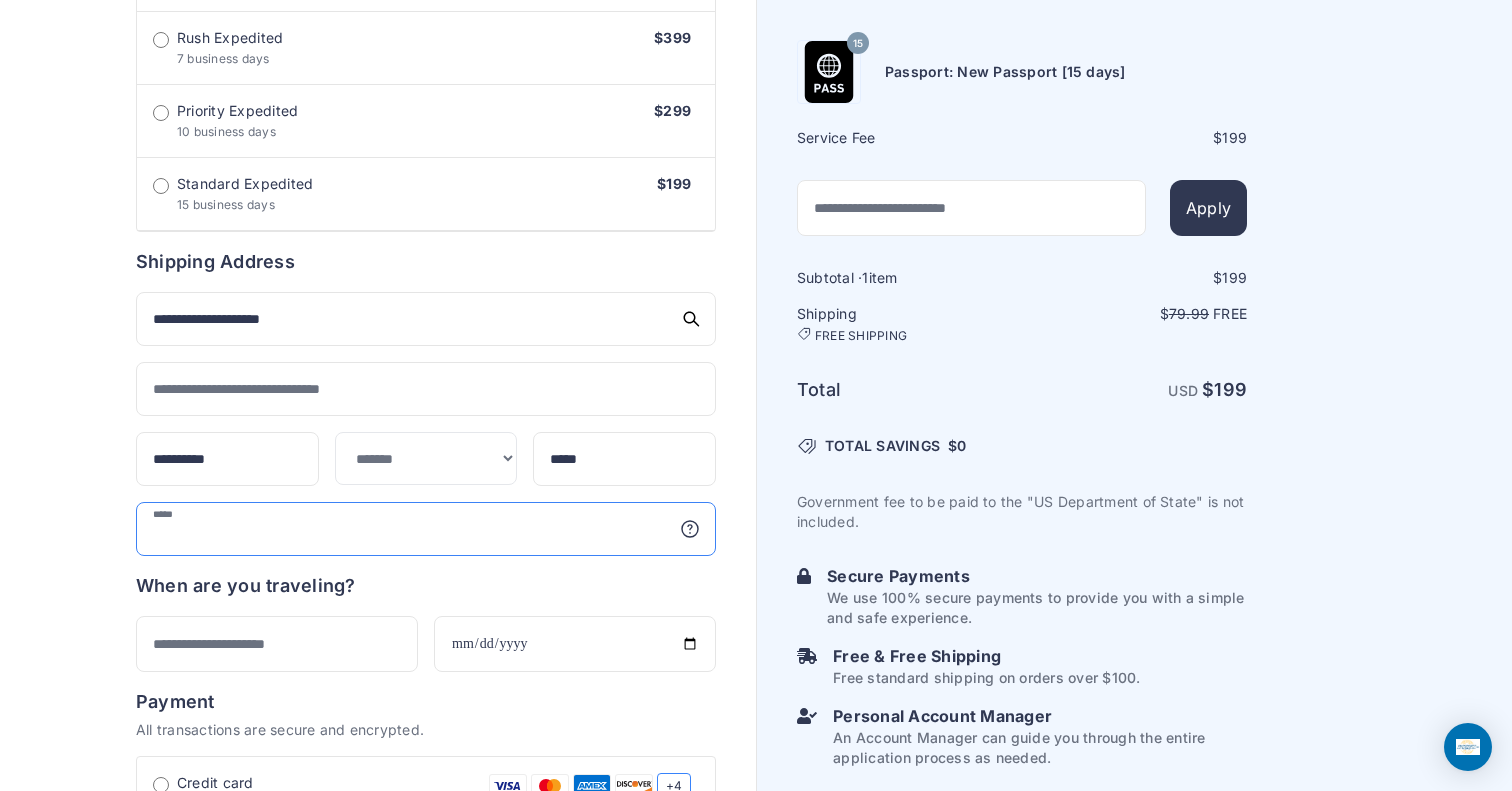 click at bounding box center [426, 529] 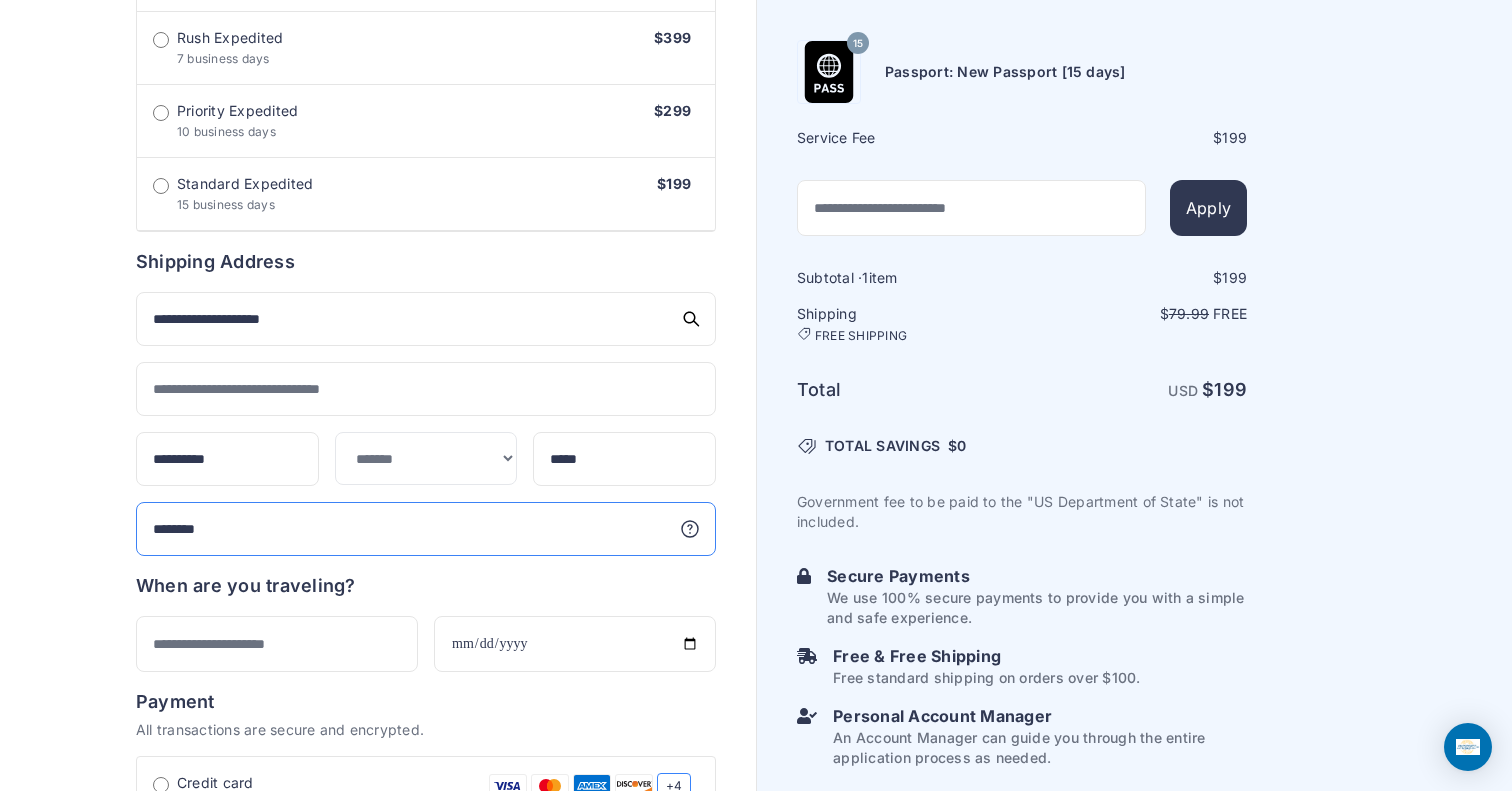 type on "*********" 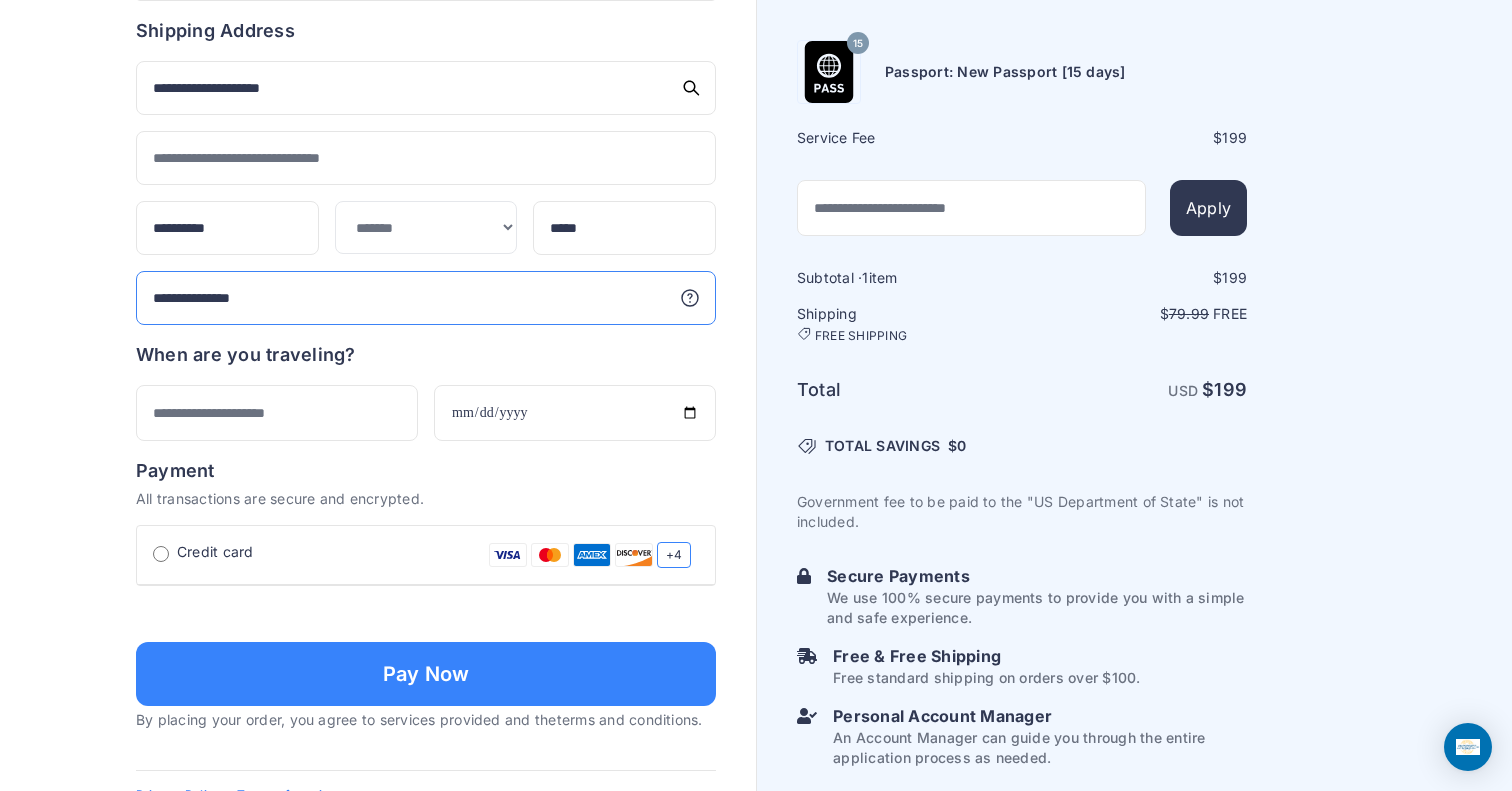 type on "**********" 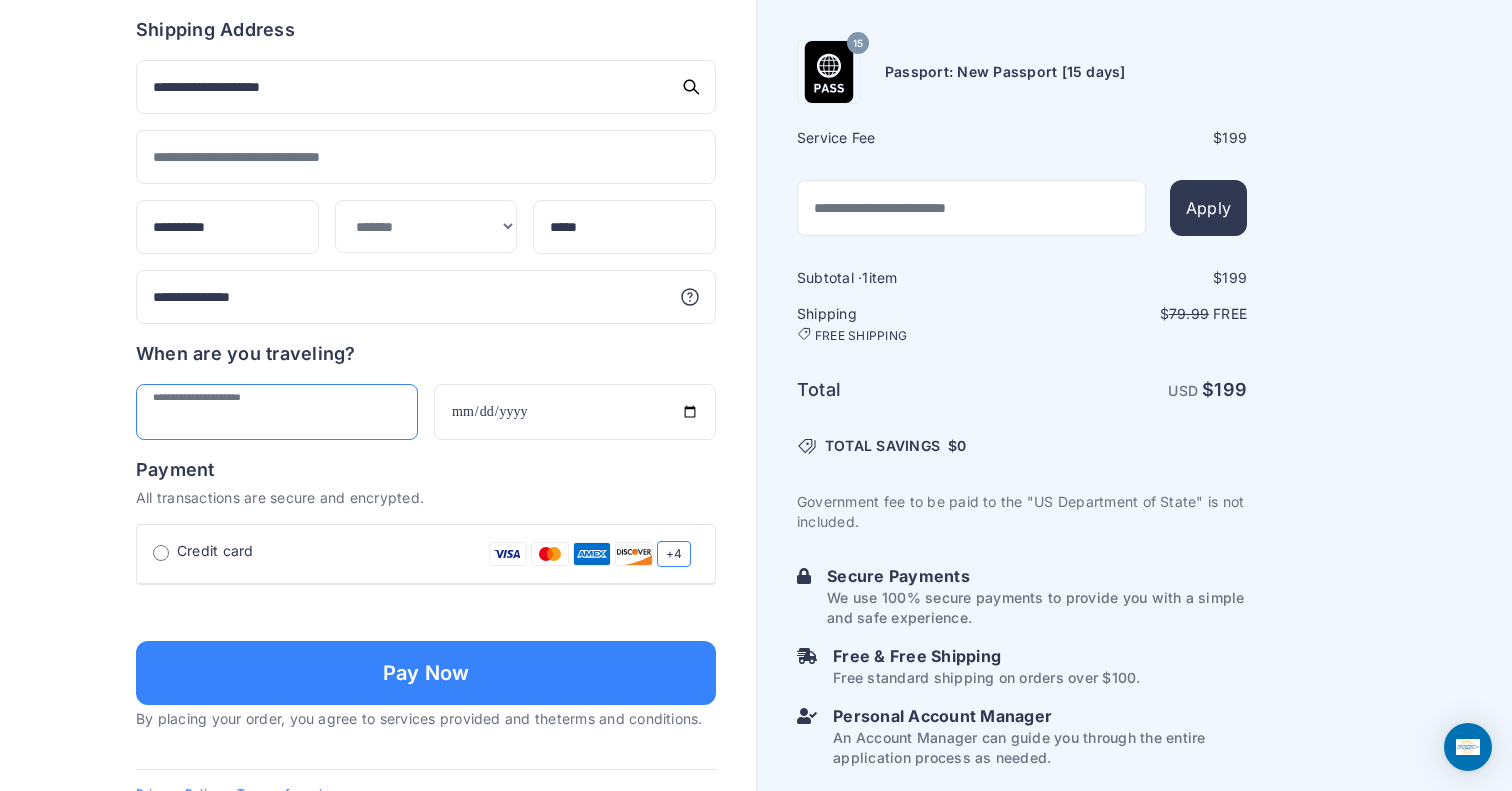 click at bounding box center (277, 412) 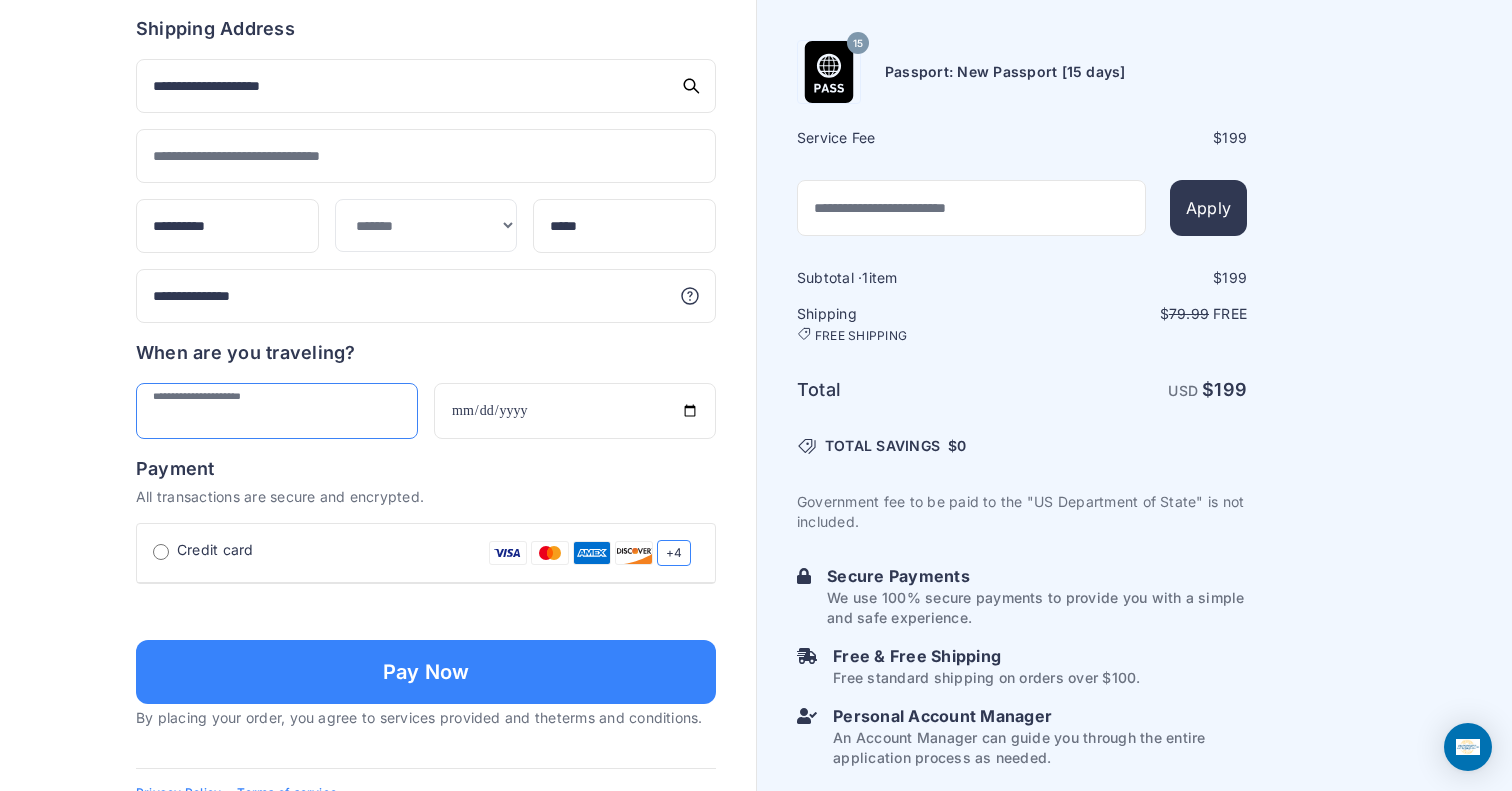 scroll, scrollTop: 1060, scrollLeft: 0, axis: vertical 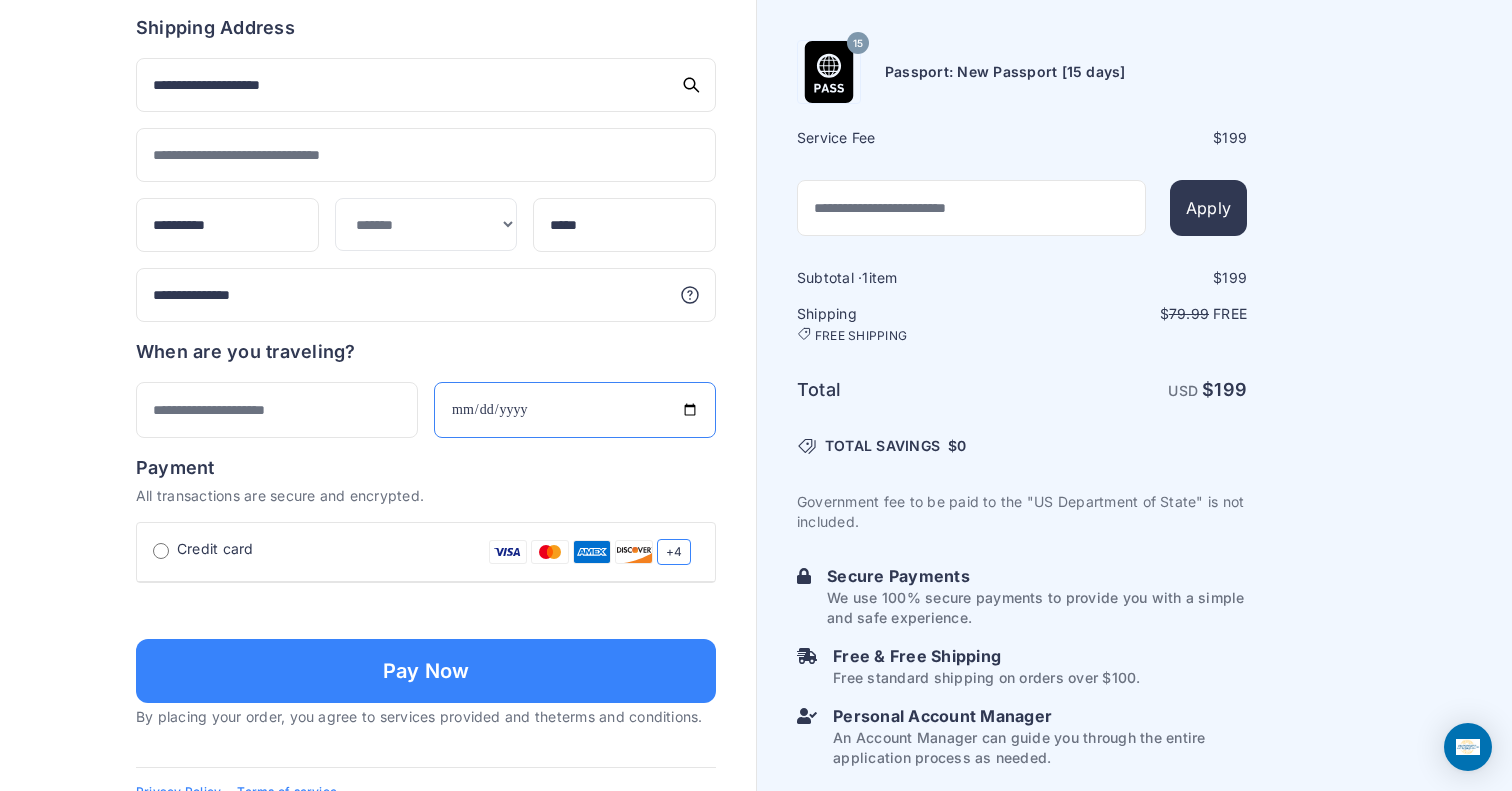 click at bounding box center (575, 410) 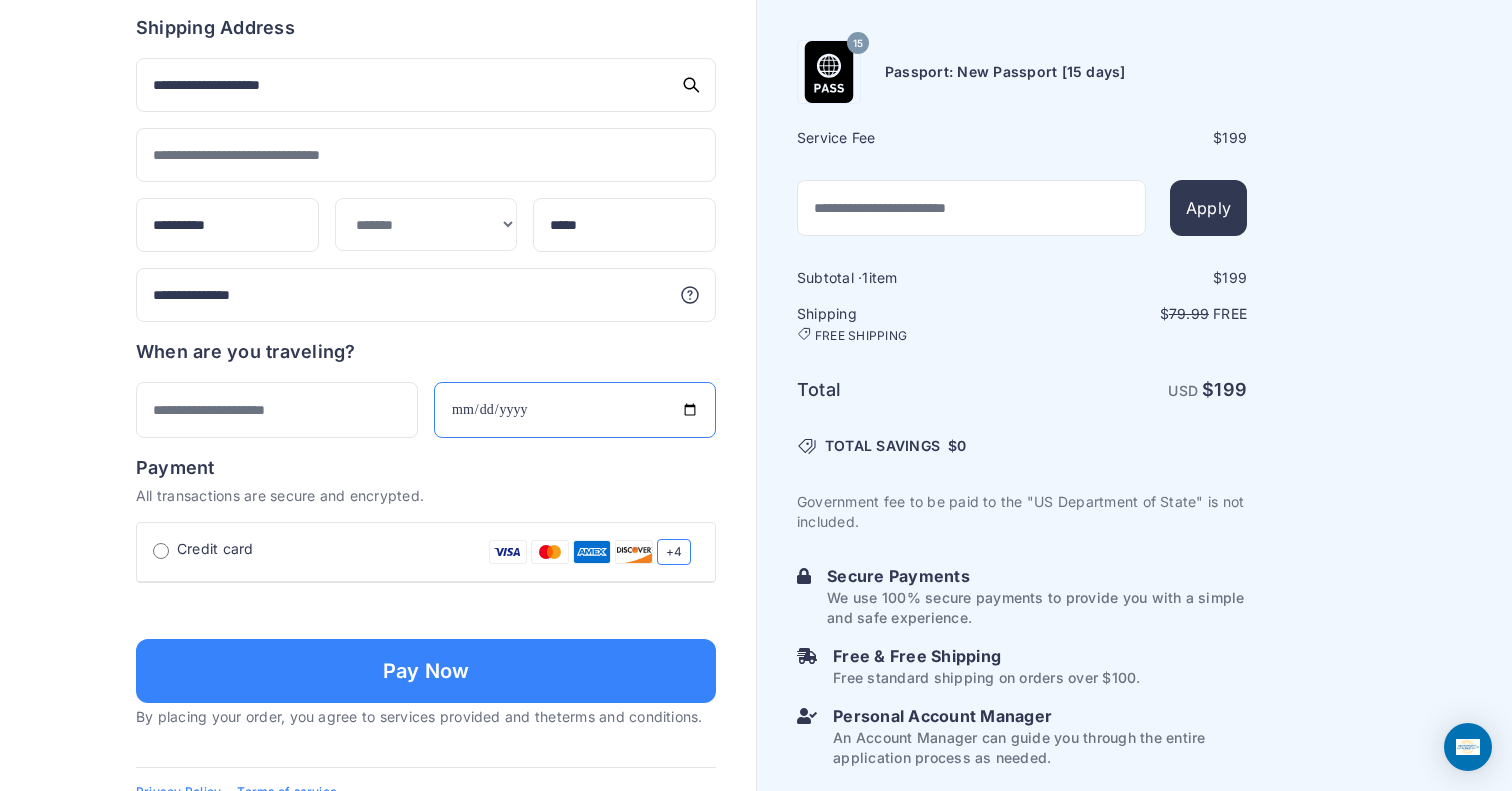 type on "**********" 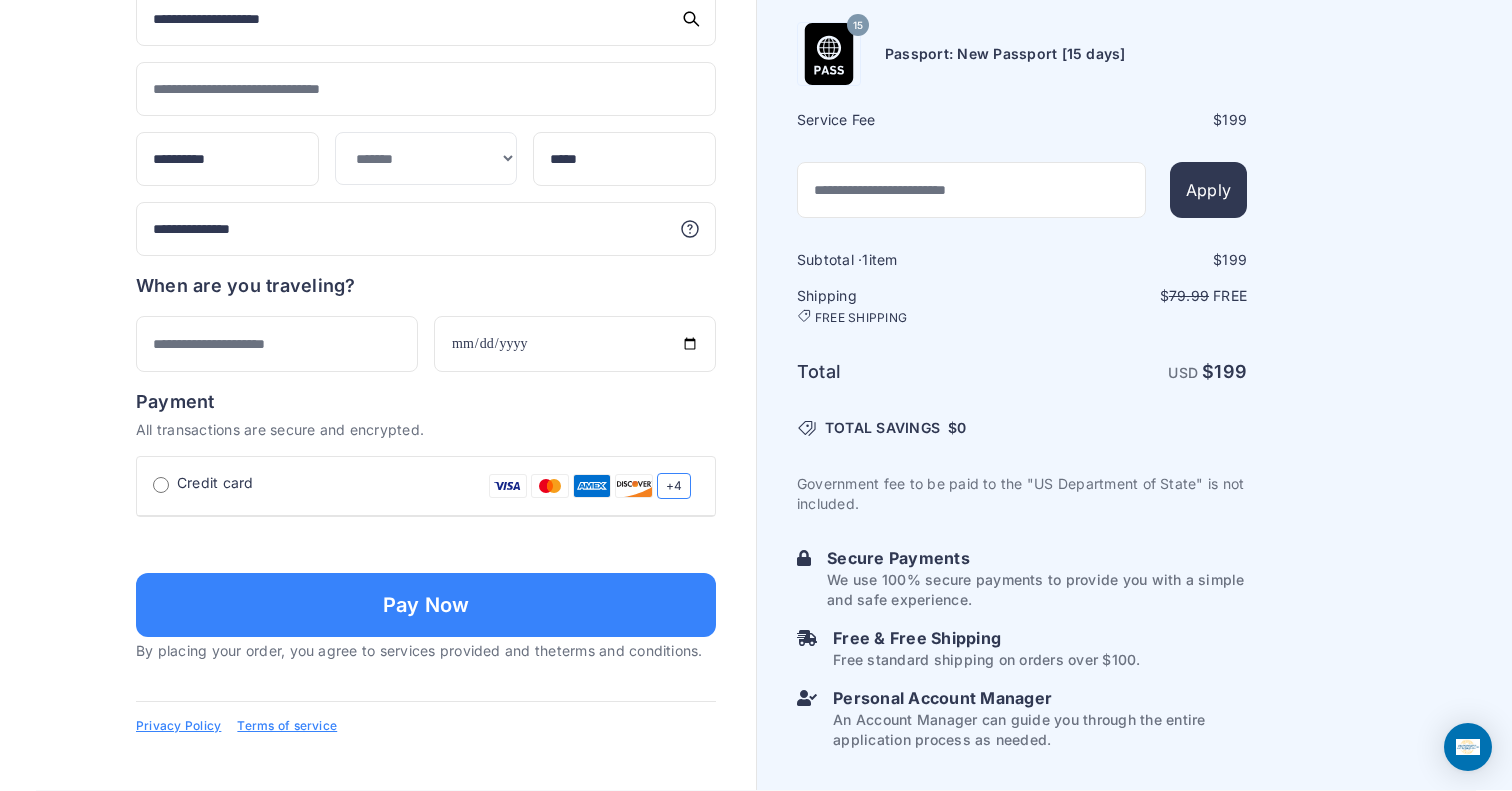 click at bounding box center [426, 543] 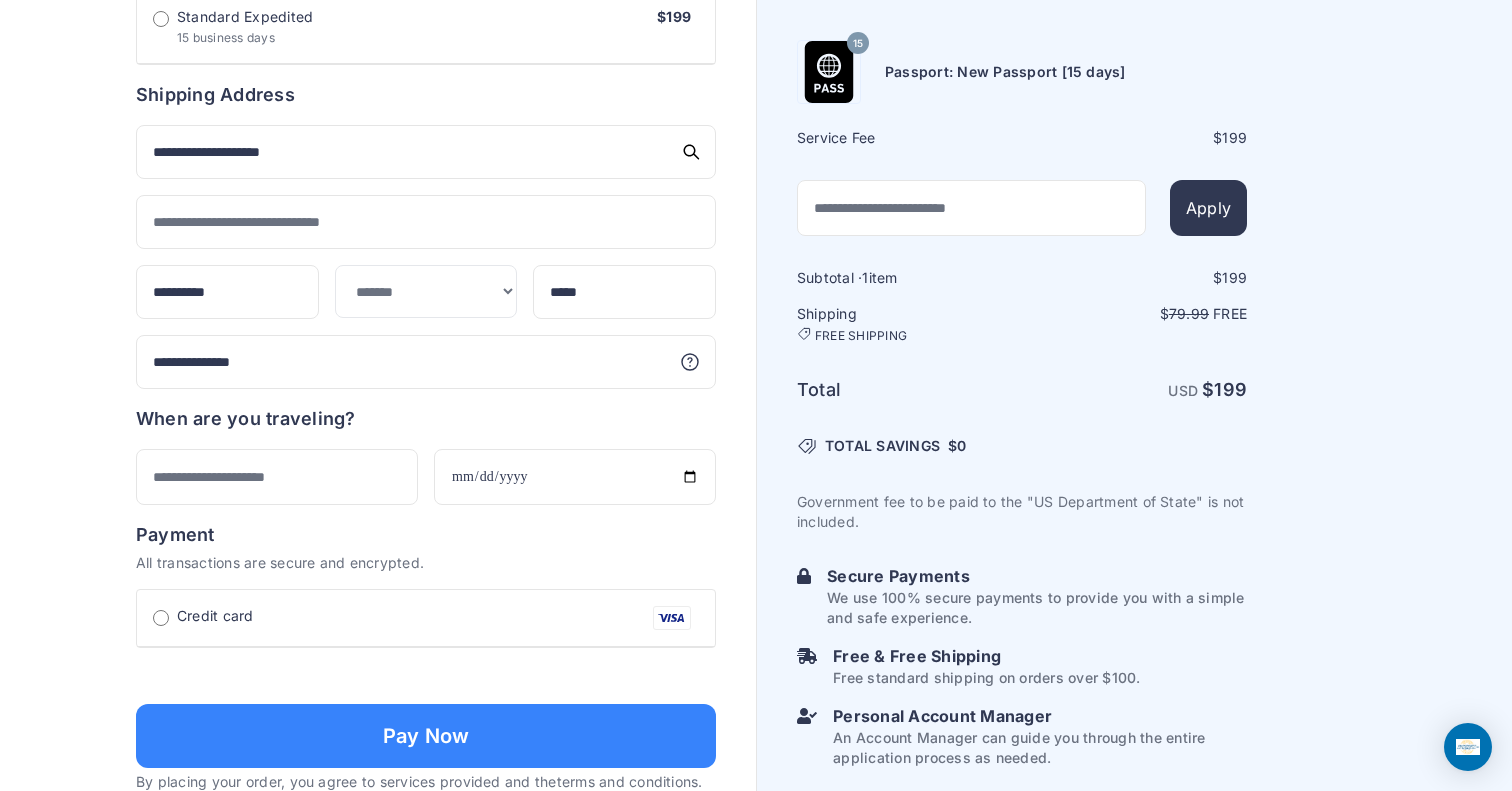 scroll, scrollTop: 994, scrollLeft: 0, axis: vertical 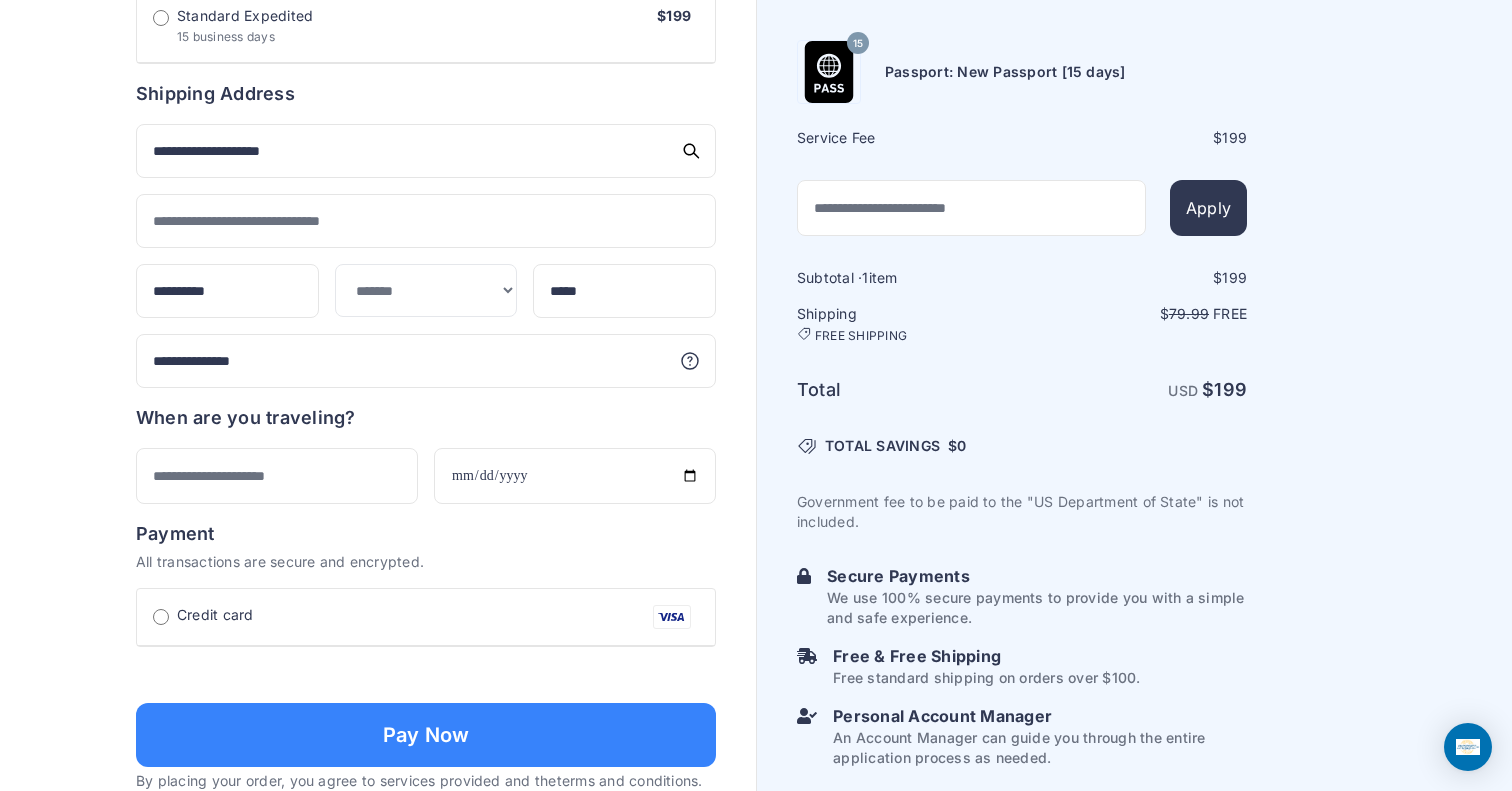 click on "15
Passport: New Passport [15 days]
Service Fee
$ 199
Apply
1" at bounding box center (1134, 33) 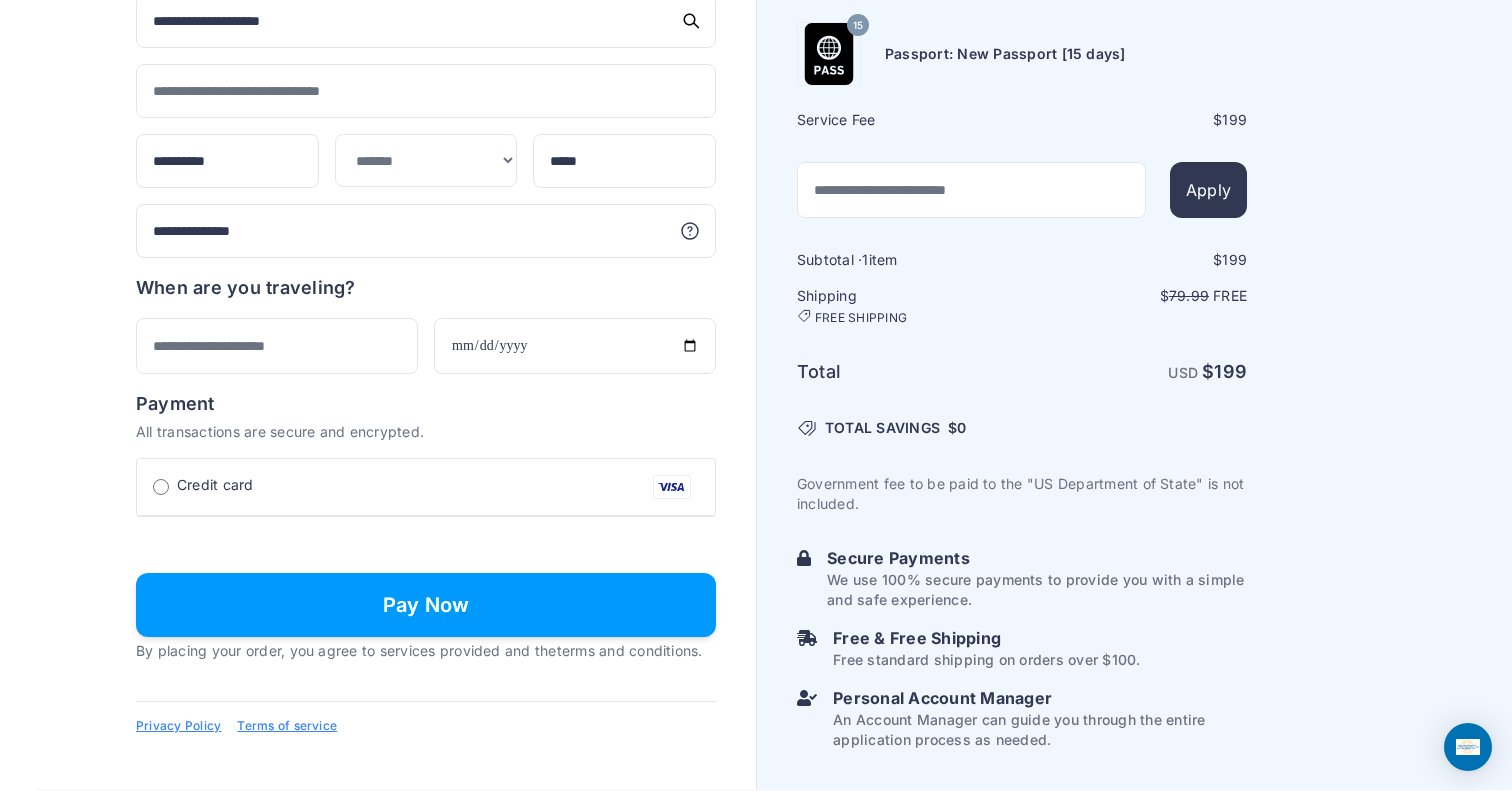 scroll, scrollTop: 1417, scrollLeft: 0, axis: vertical 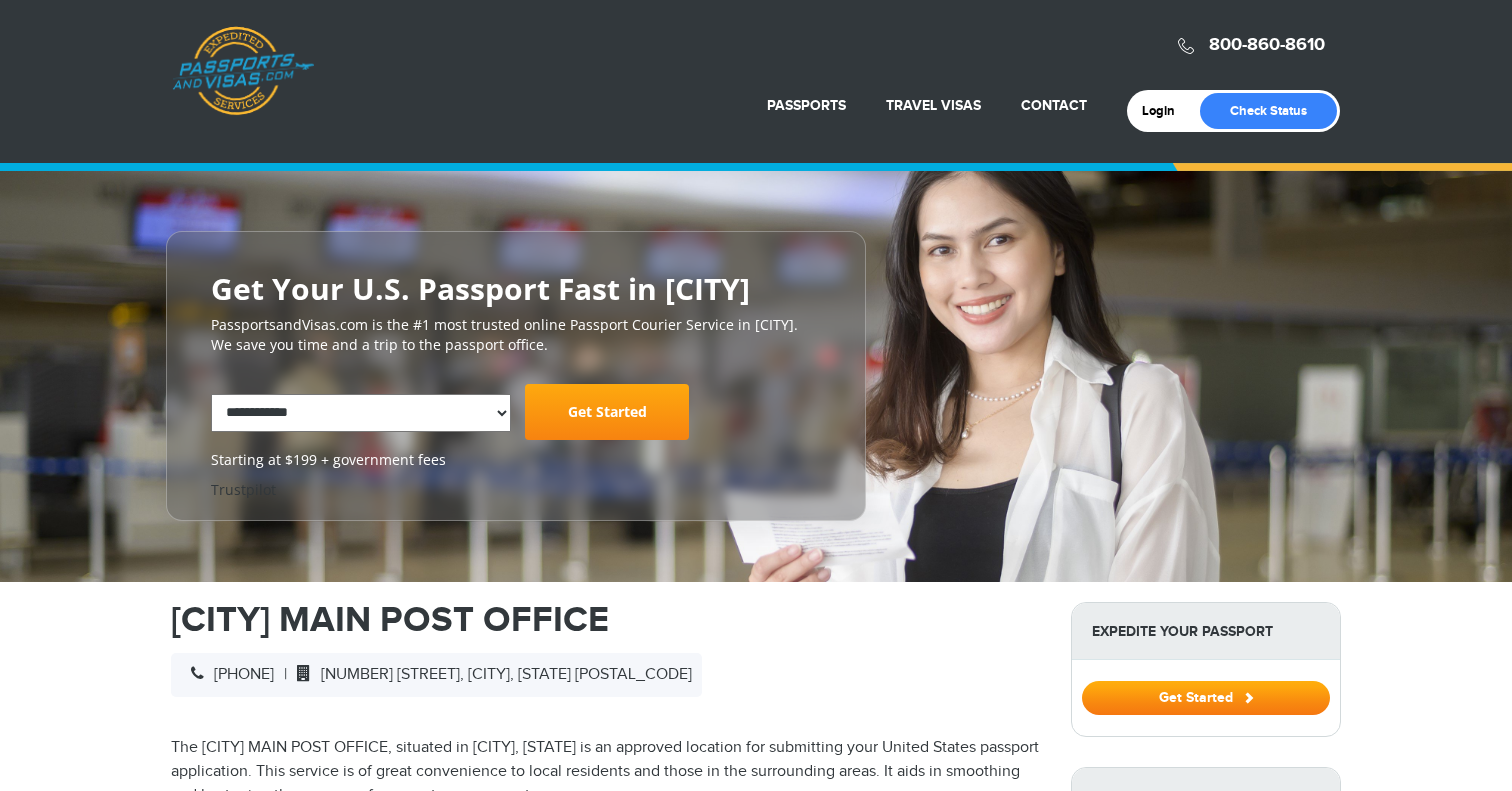select on "**********" 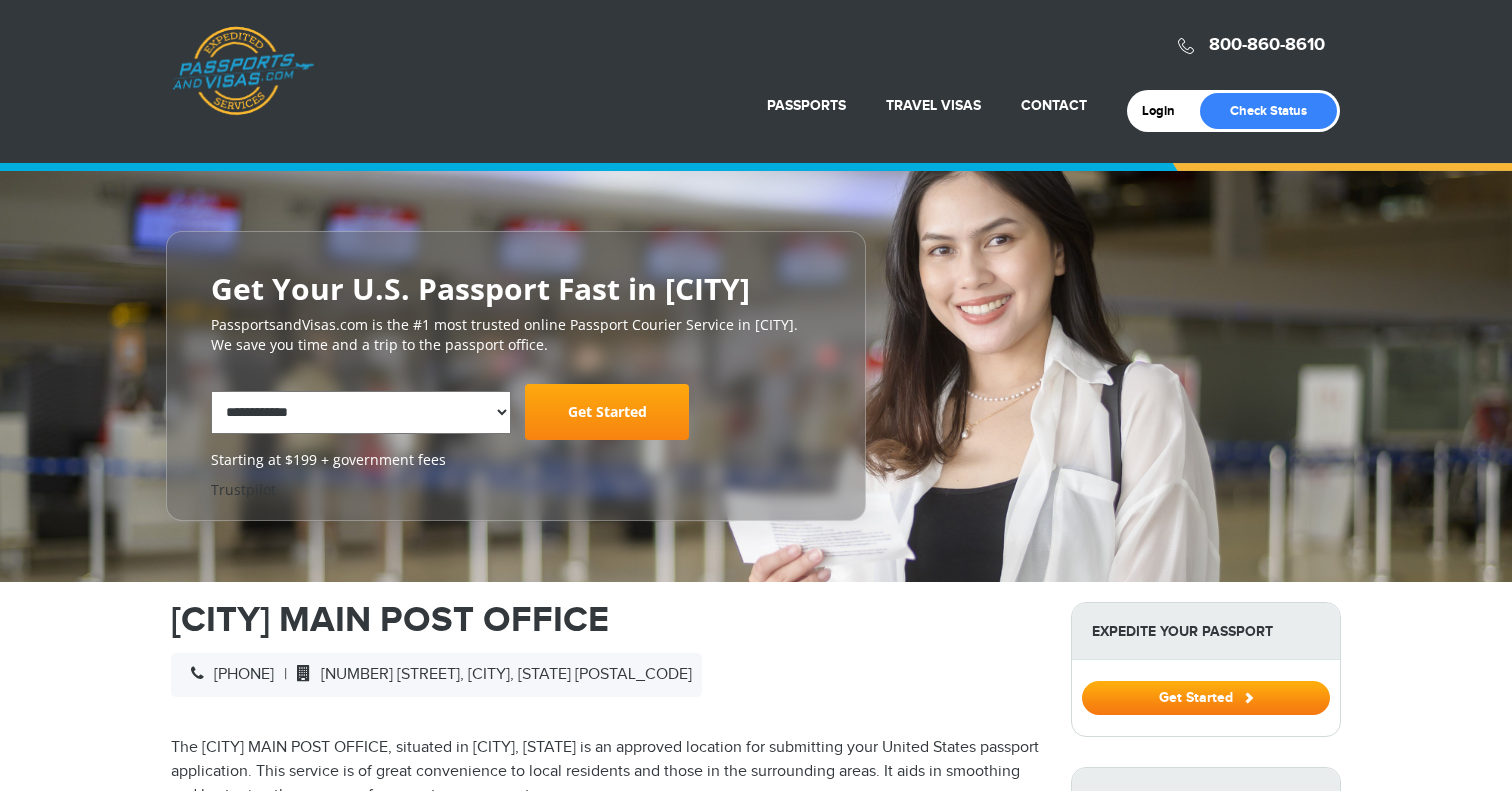 scroll, scrollTop: 0, scrollLeft: 0, axis: both 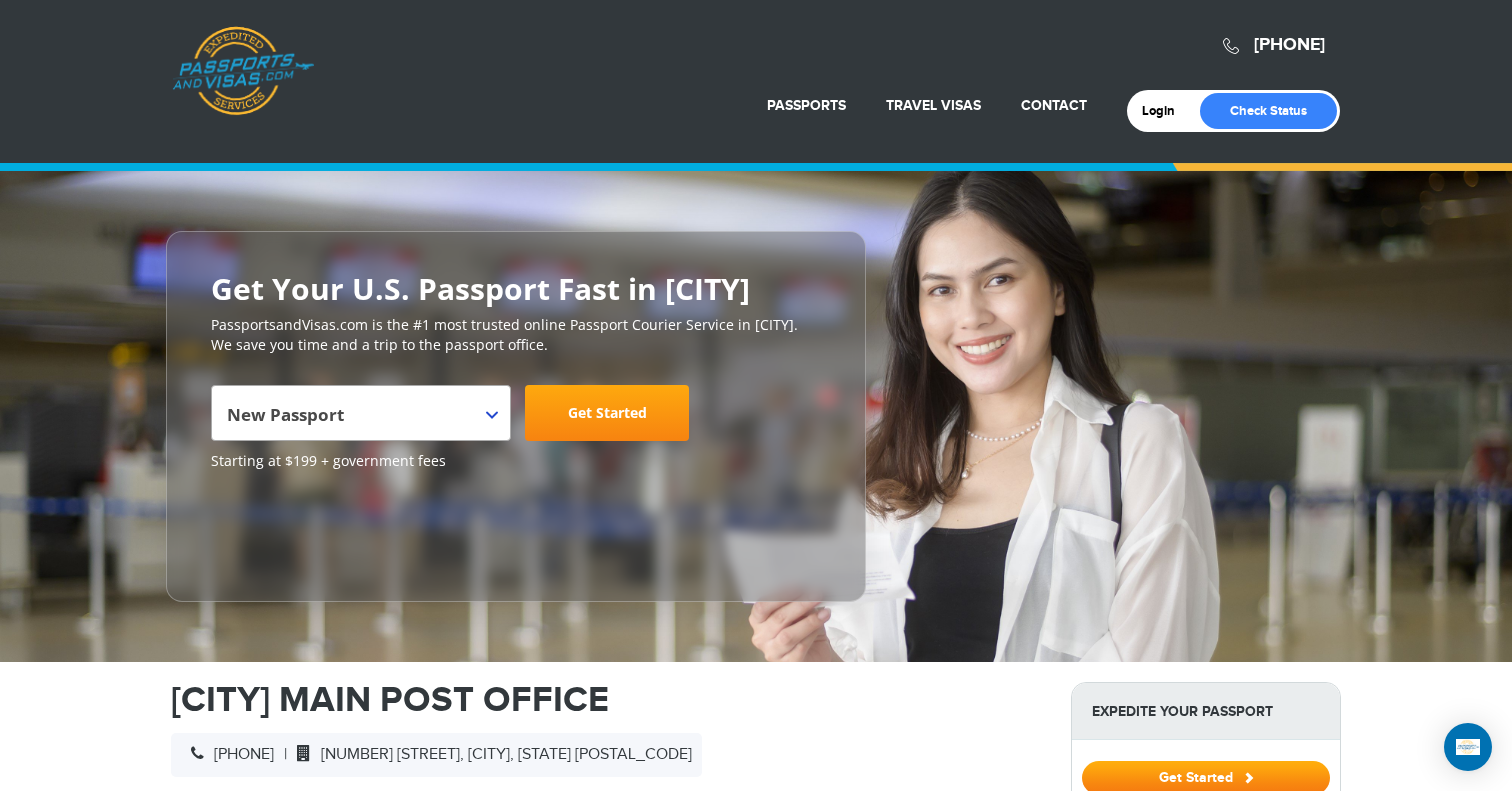click on "Get Started" at bounding box center (607, 413) 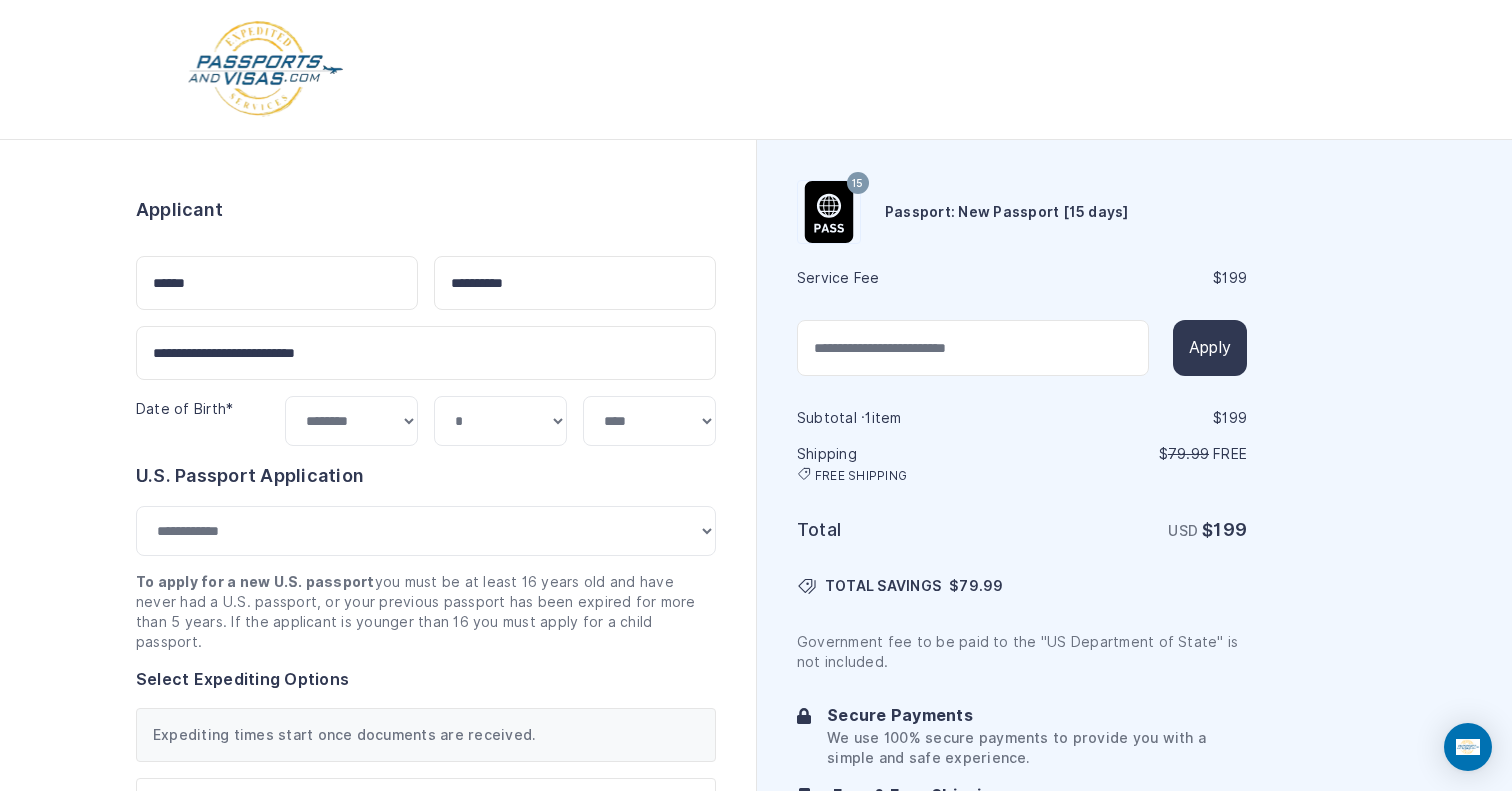 select on "***" 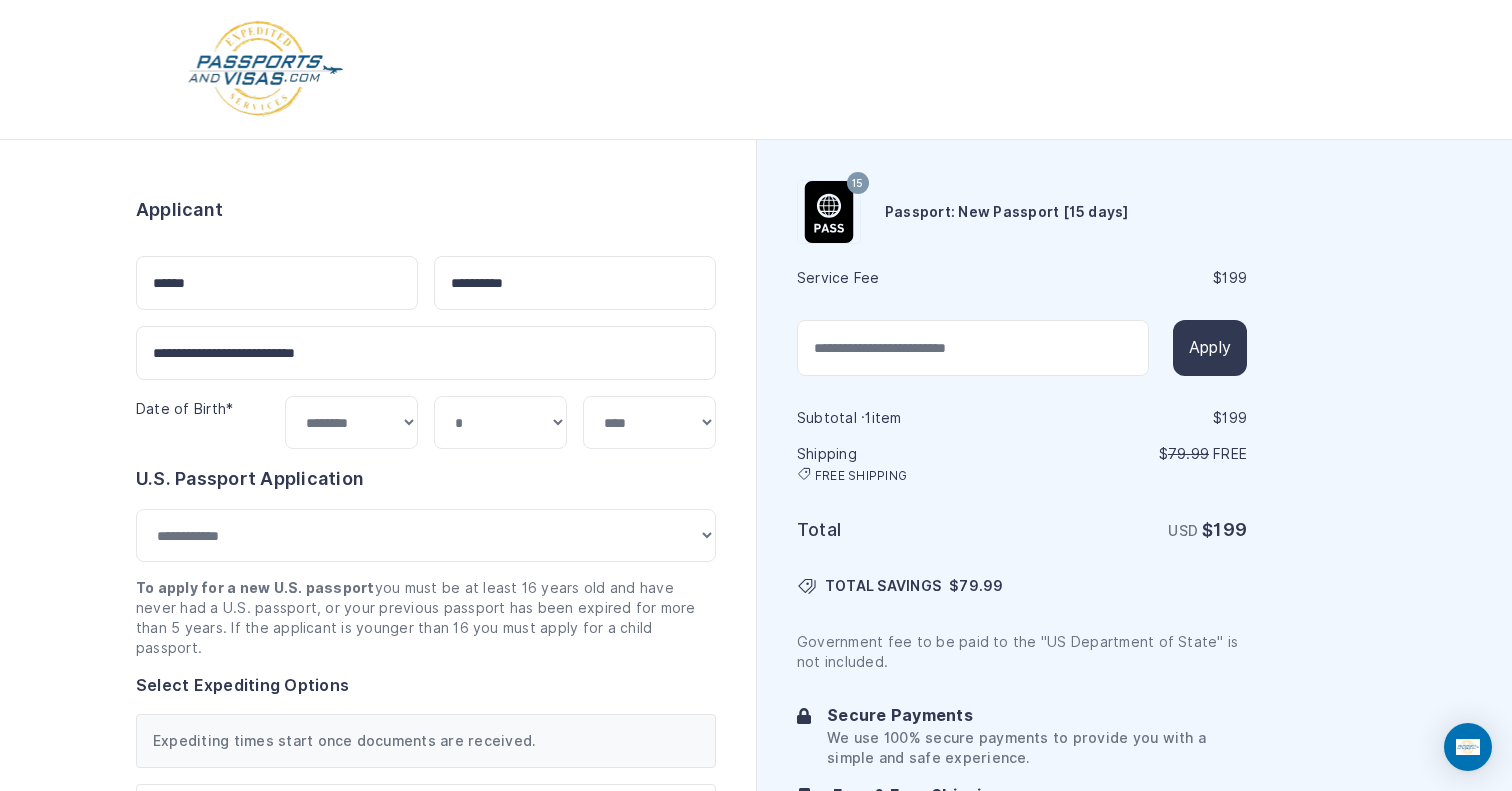 scroll, scrollTop: 0, scrollLeft: 0, axis: both 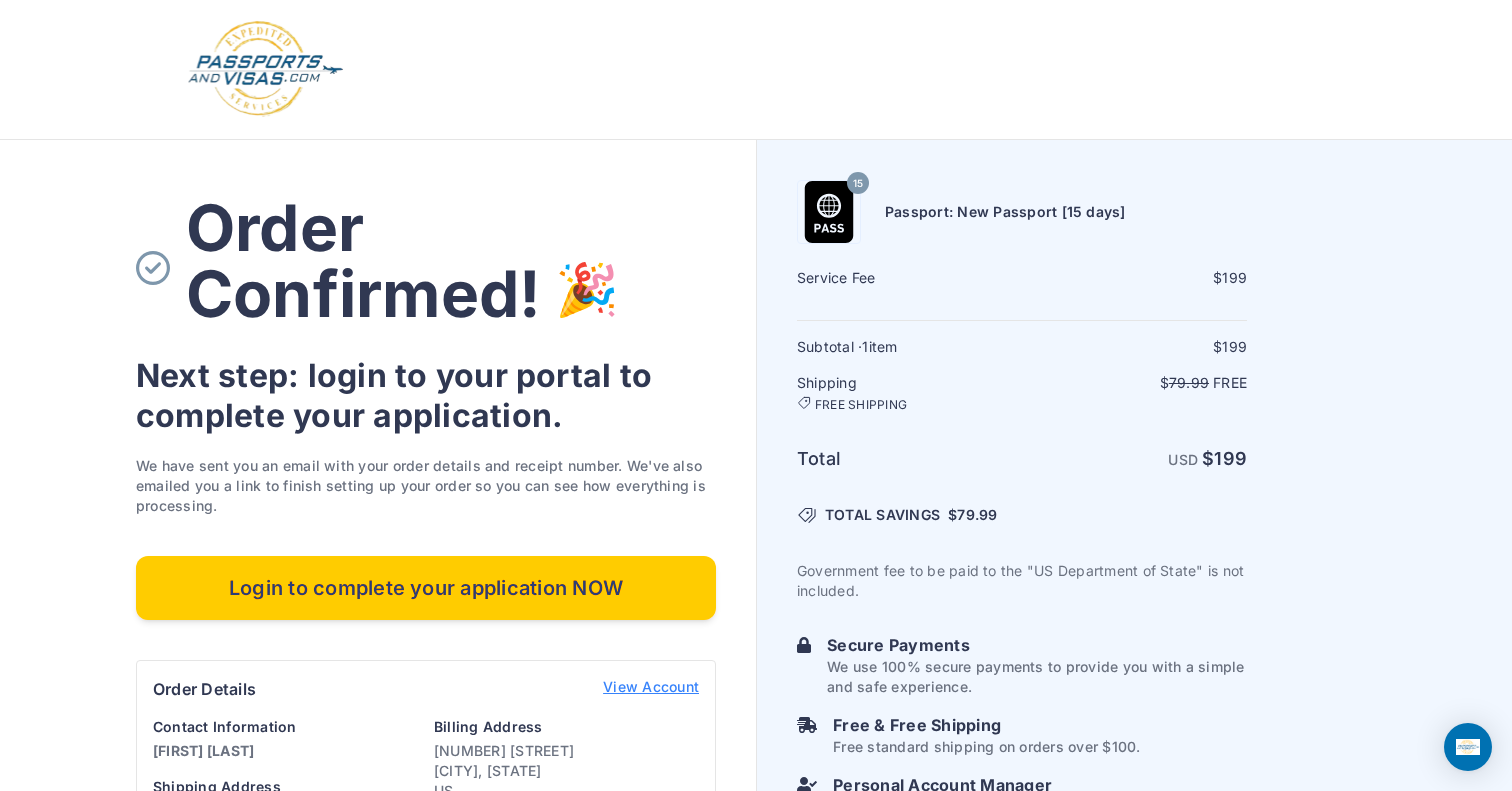 click on "Login to complete your application NOW" at bounding box center (426, 588) 